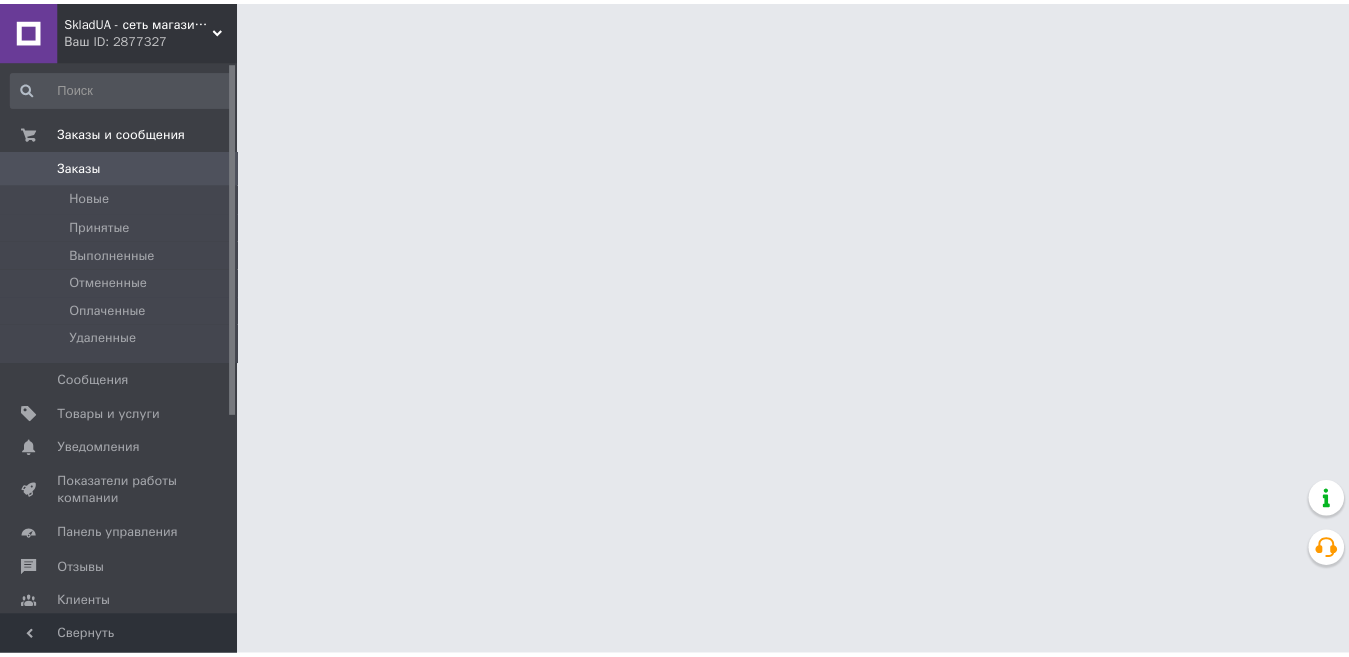 scroll, scrollTop: 0, scrollLeft: 0, axis: both 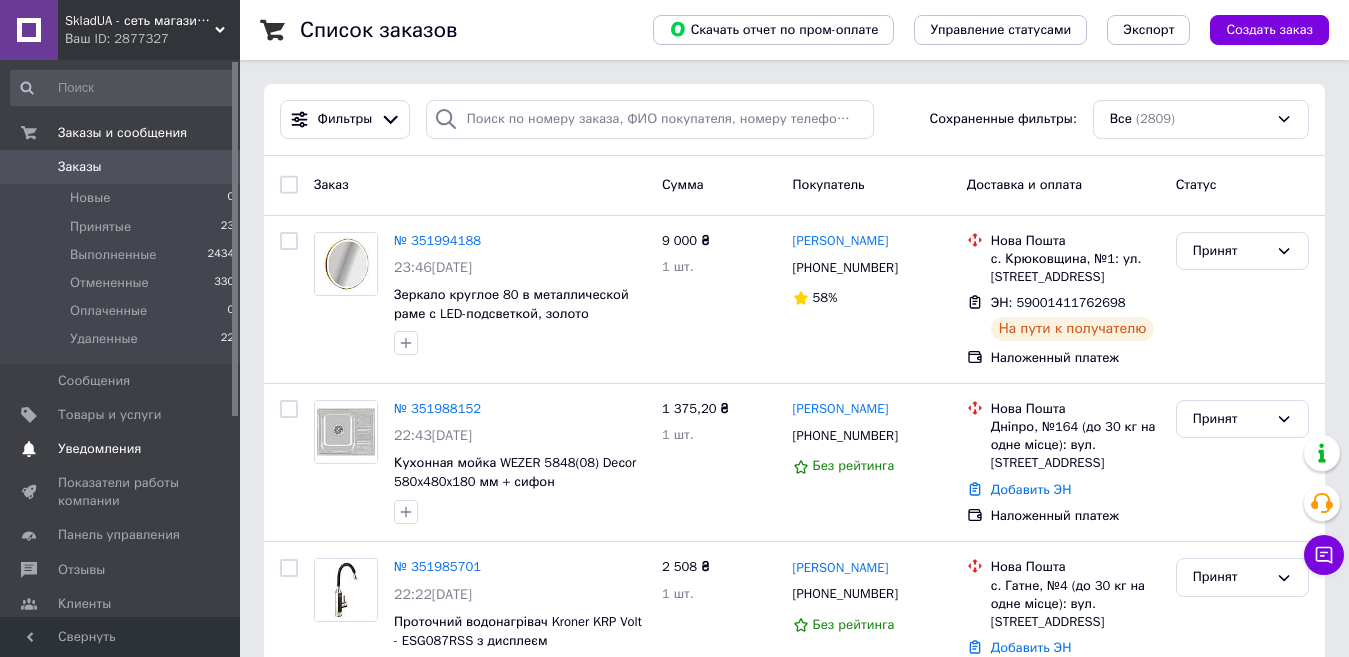 click at bounding box center (29, 449) 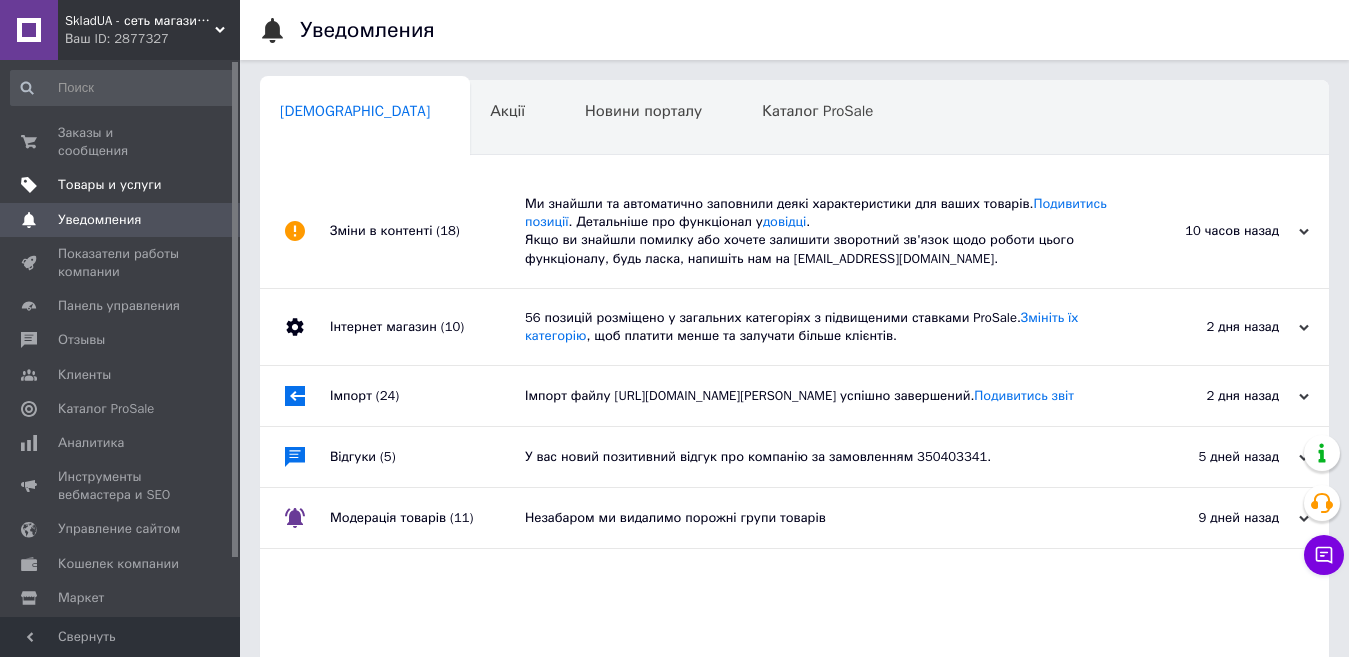 click on "Товары и услуги" at bounding box center [110, 185] 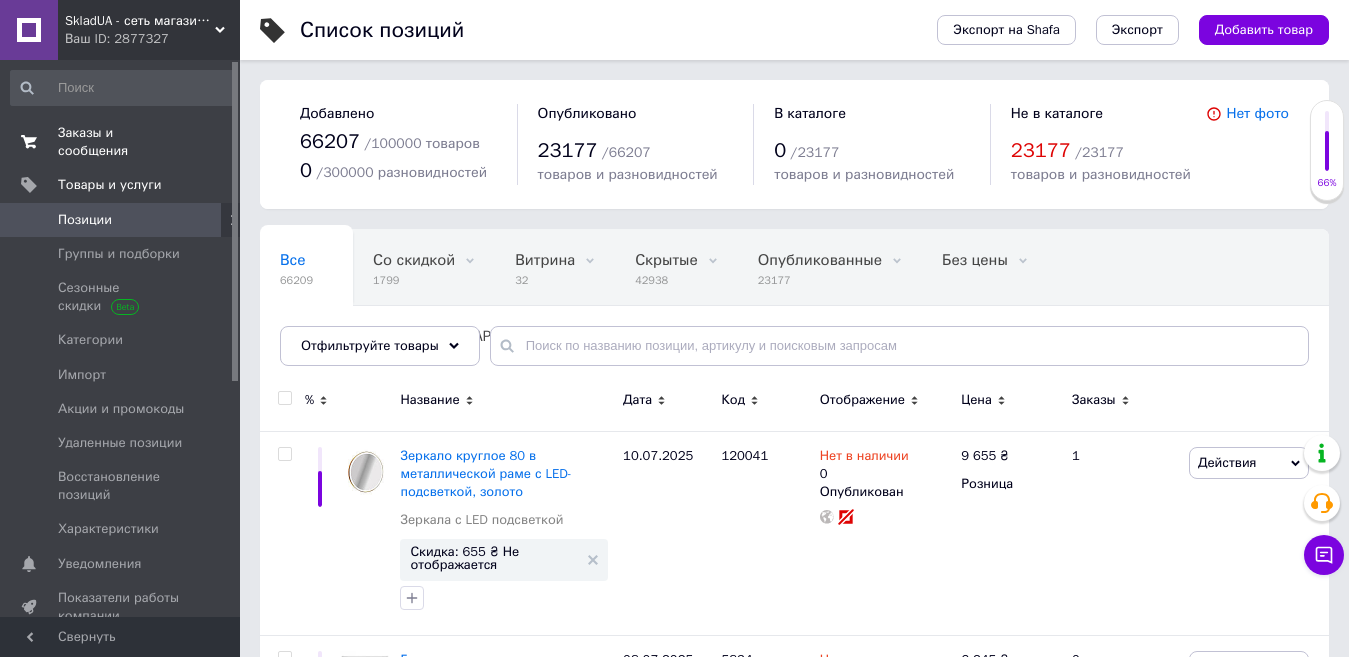 click on "Заказы и сообщения" at bounding box center (121, 142) 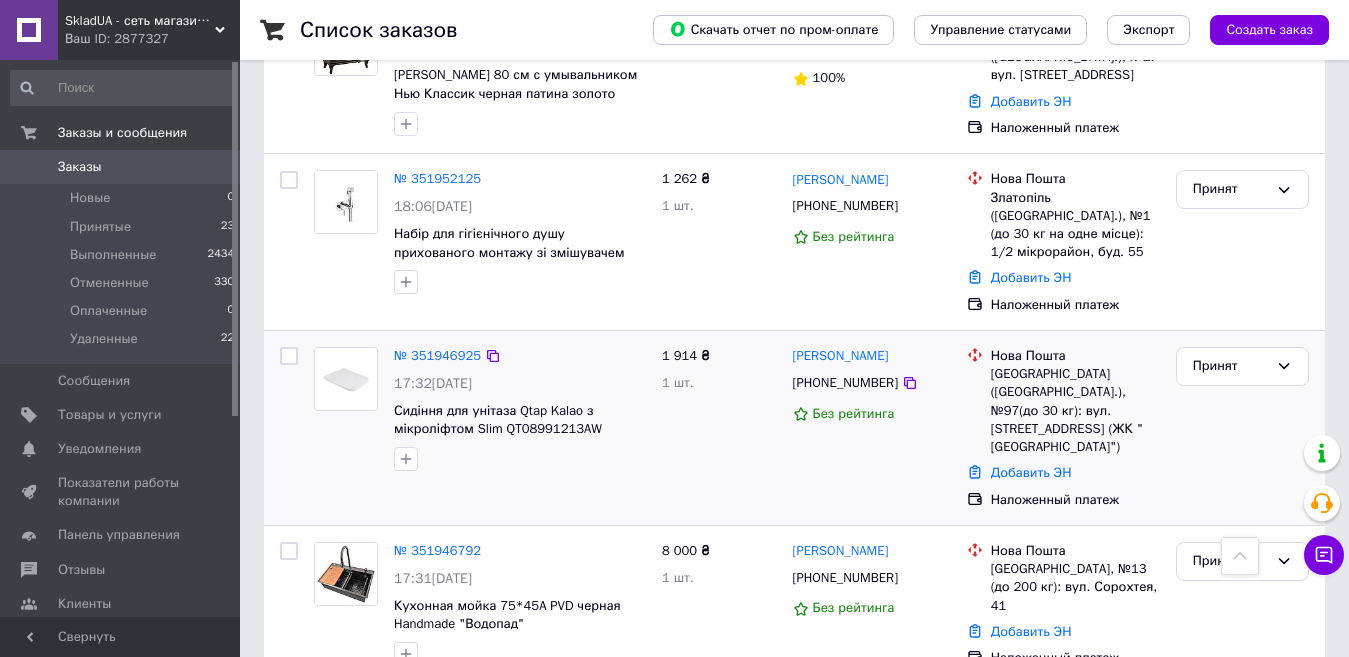 scroll, scrollTop: 800, scrollLeft: 0, axis: vertical 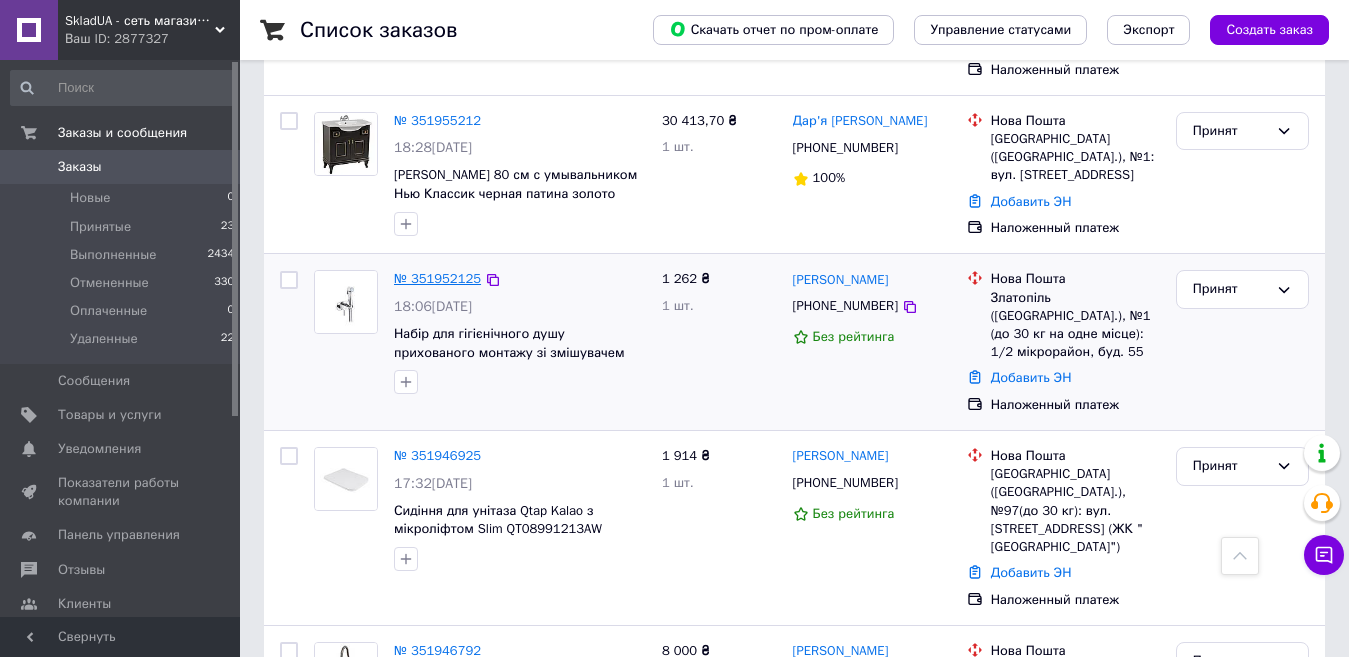 click on "№ 351952125" at bounding box center [437, 278] 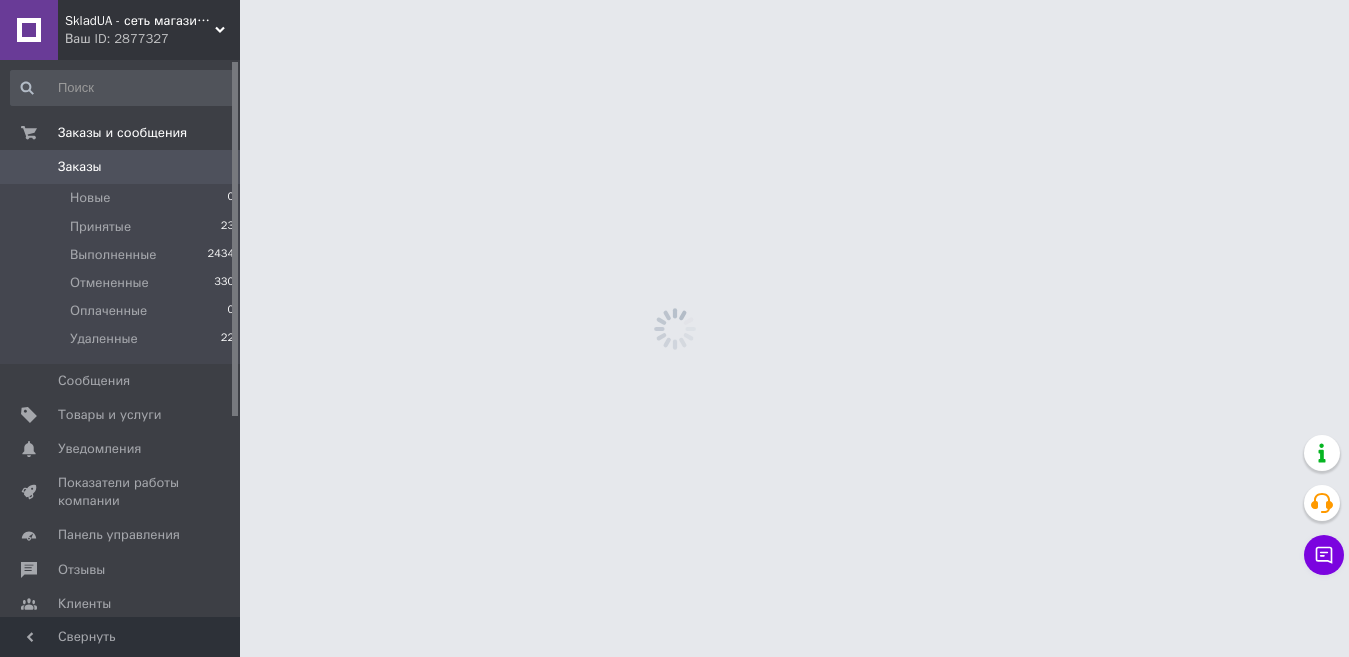 scroll, scrollTop: 0, scrollLeft: 0, axis: both 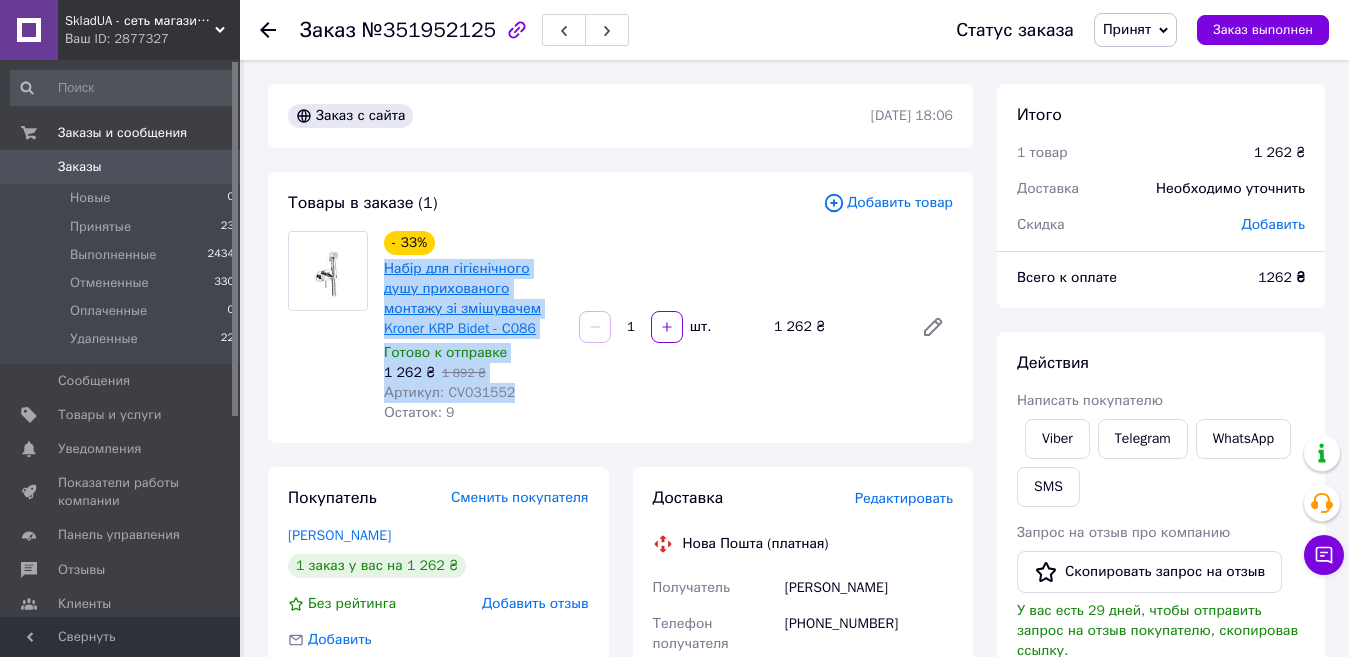 drag, startPoint x: 514, startPoint y: 391, endPoint x: 432, endPoint y: 274, distance: 142.87407 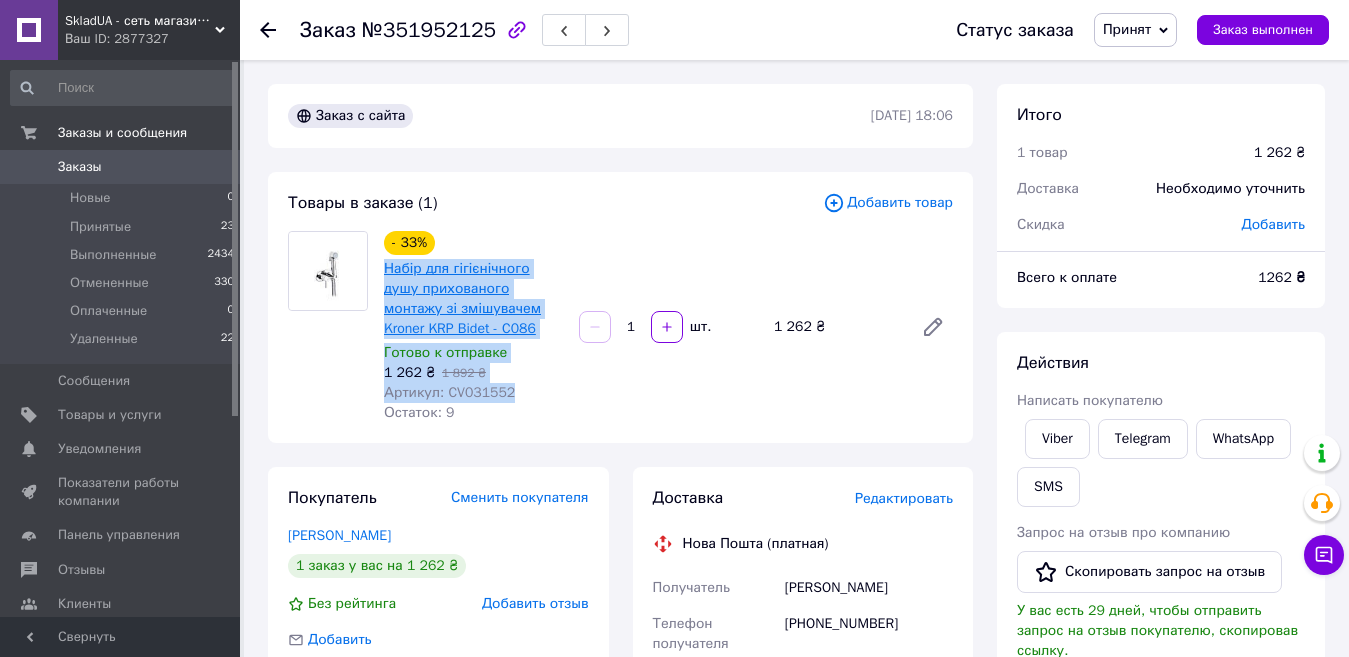 copy on "Набір для гігієнічного душу прихованого монтажу зі змішувачем Kroner KRP Bidet - C086 Готово к отправке 1 262 ₴   1 892 ₴ Артикул: CV031552" 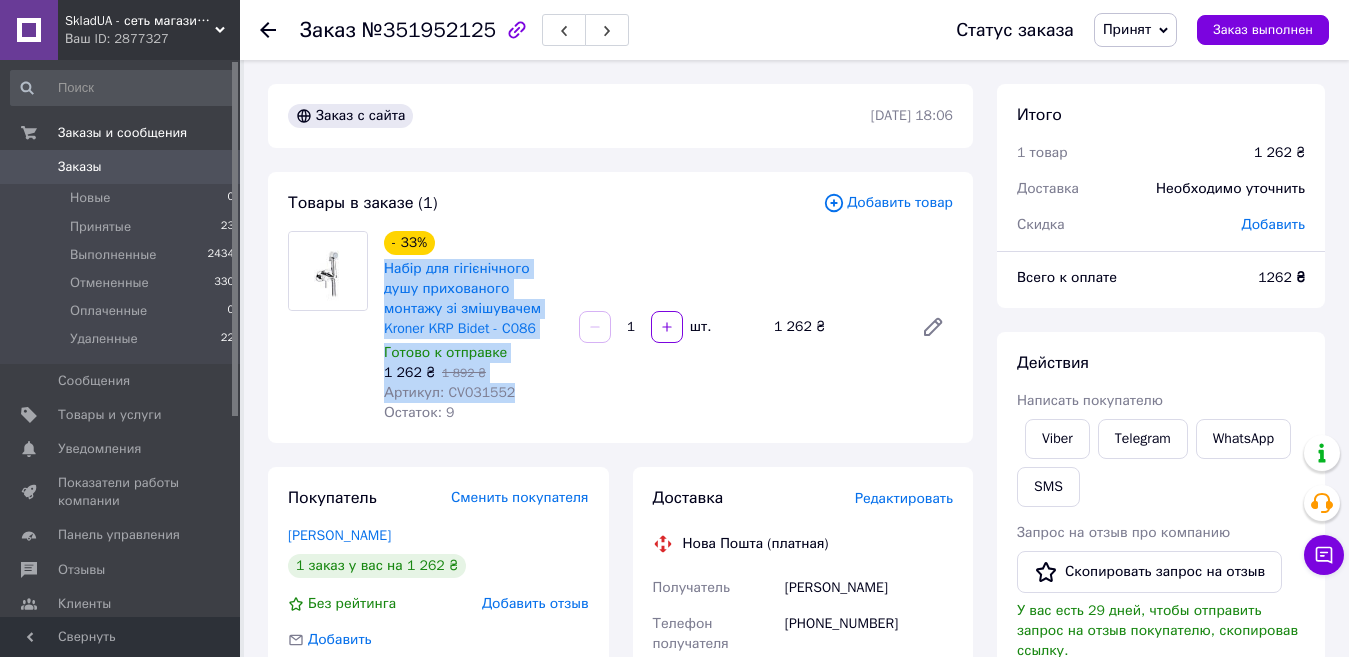 click on "Заказы" at bounding box center [121, 167] 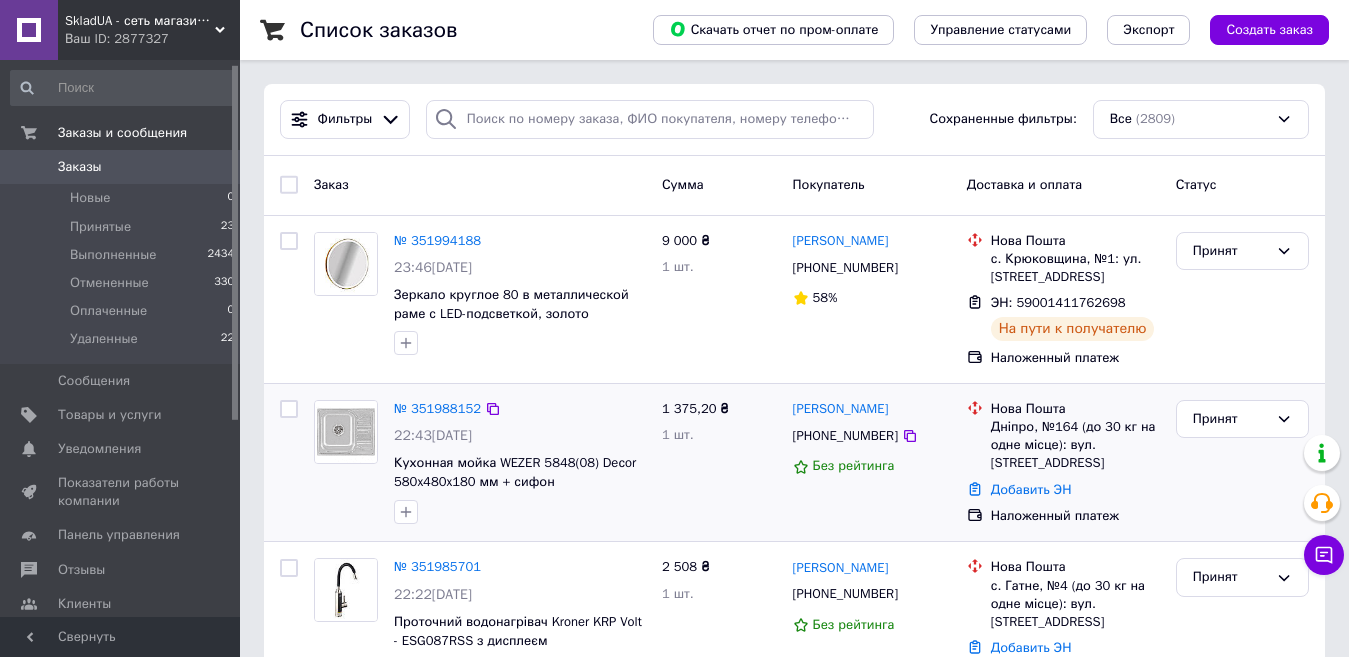 scroll, scrollTop: 200, scrollLeft: 0, axis: vertical 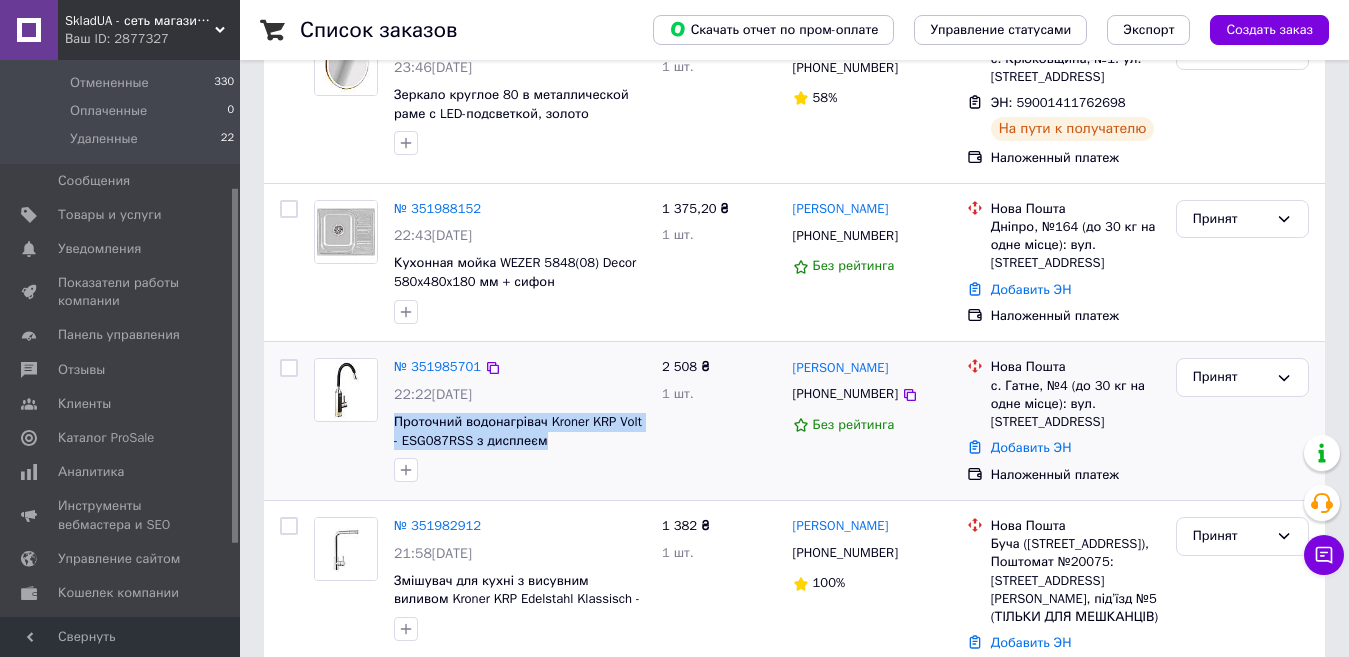 drag, startPoint x: 559, startPoint y: 435, endPoint x: 393, endPoint y: 421, distance: 166.58931 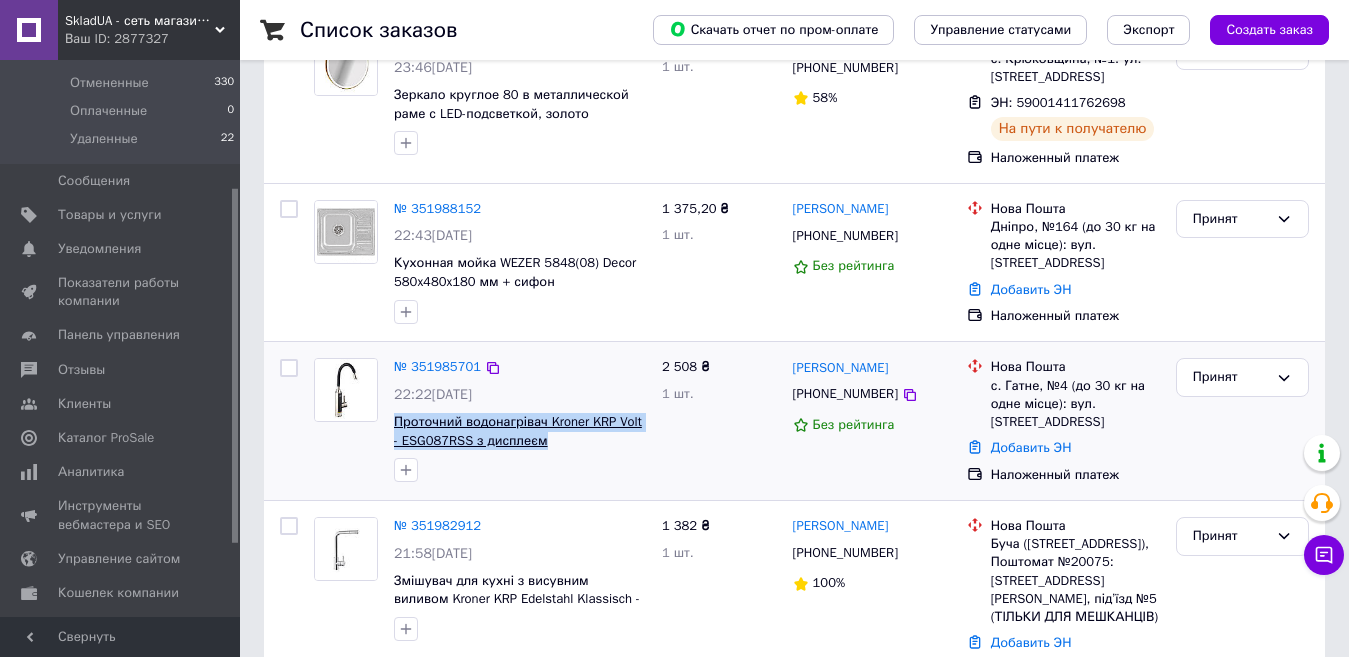 copy on "Проточний водонагрівач Kroner KRP Volt - ESG087RSS з дисплеєм" 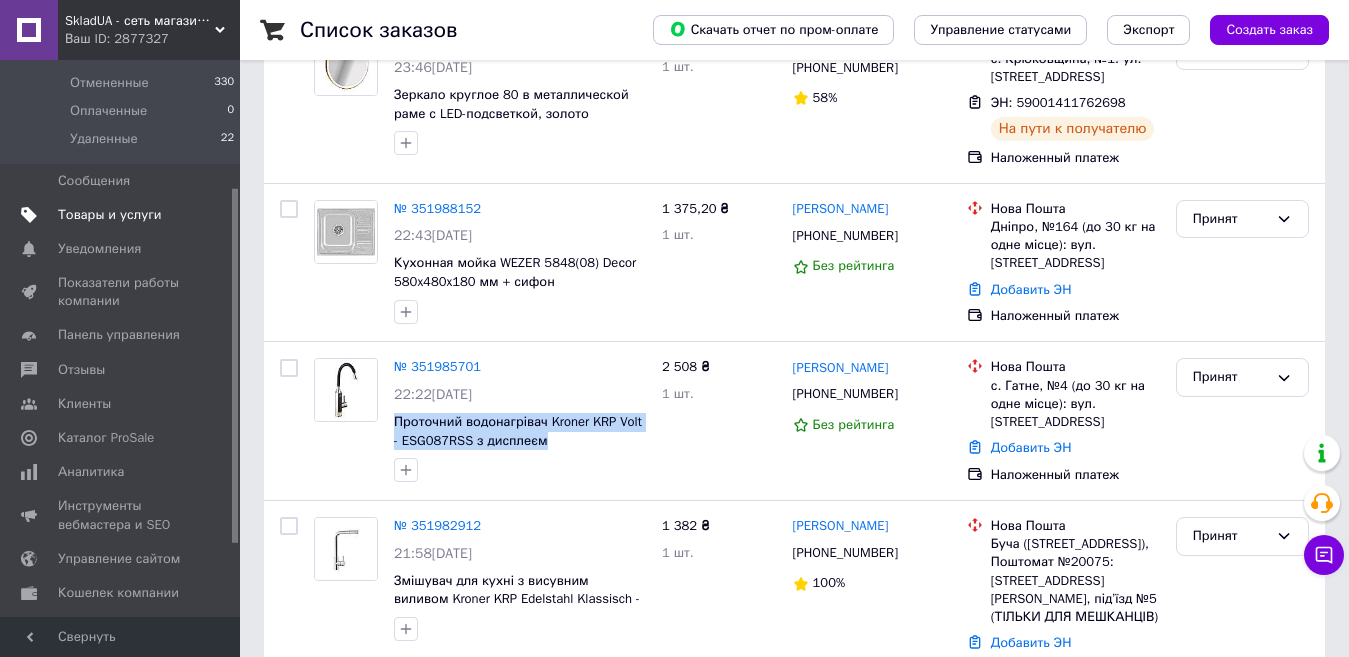 click on "Товары и услуги" at bounding box center (110, 215) 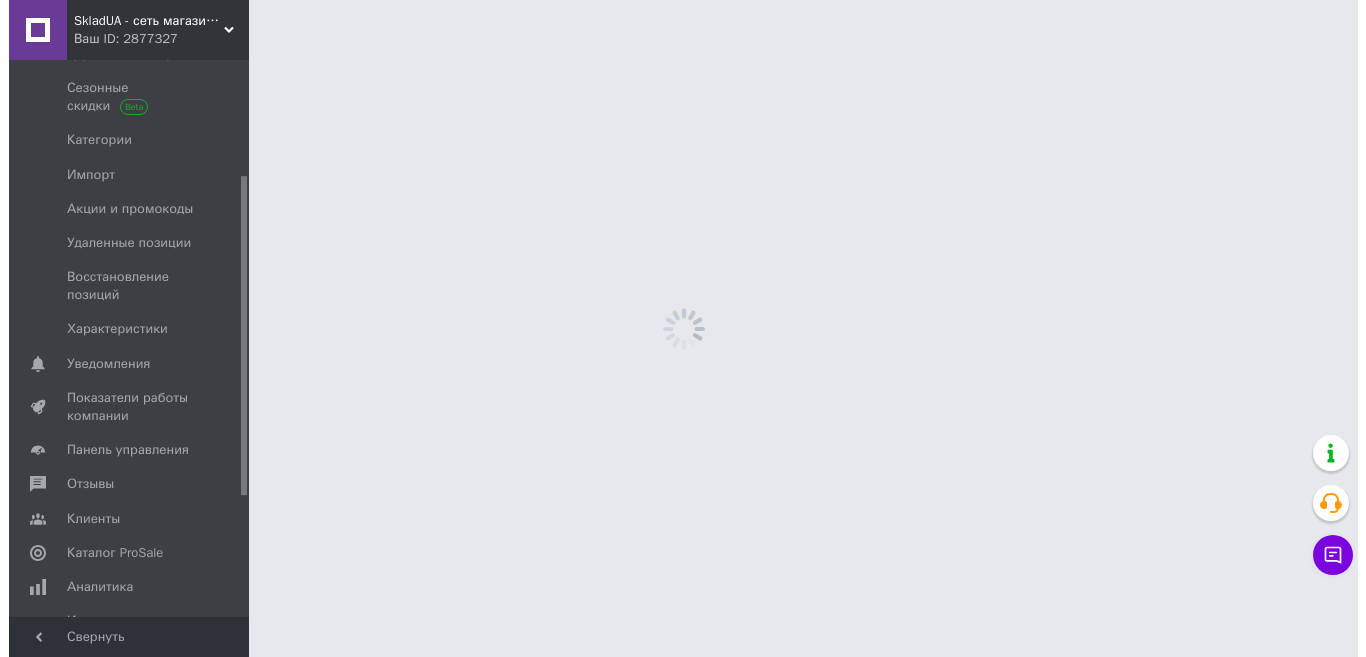 scroll, scrollTop: 0, scrollLeft: 0, axis: both 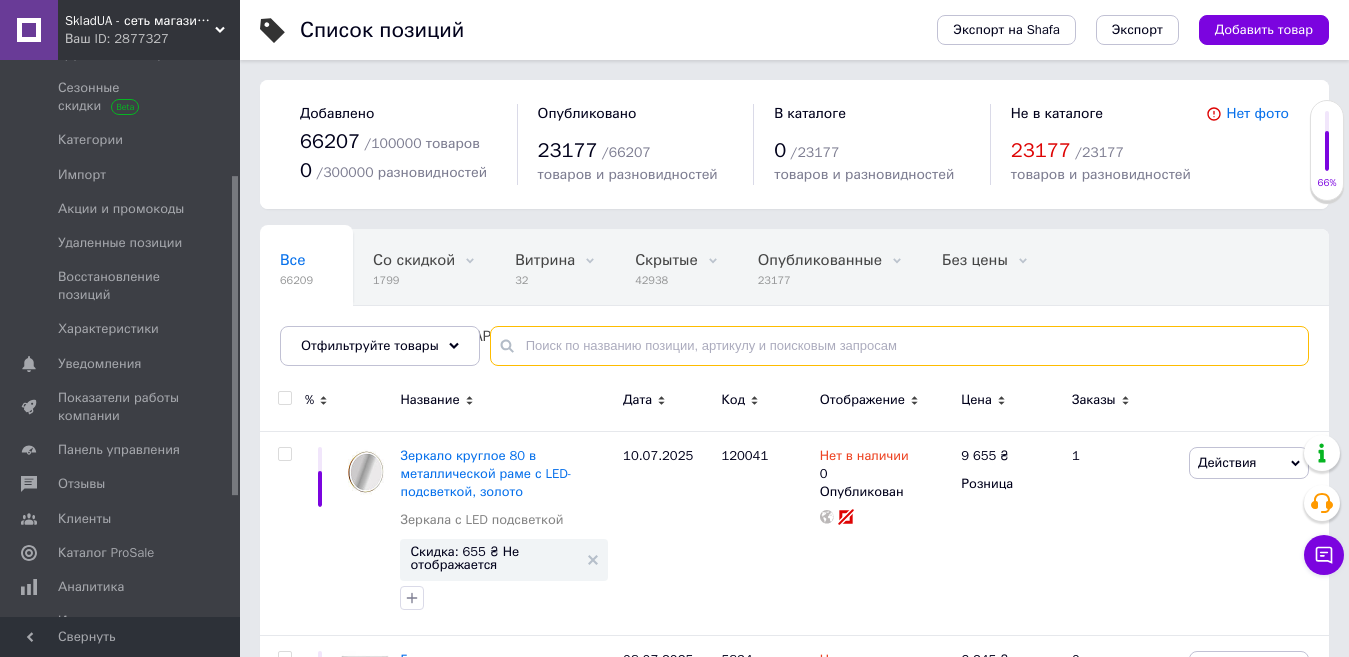 paste on "Проточний водонагрівач Kroner KRP Volt - ESG087RSS з дисплеєм" 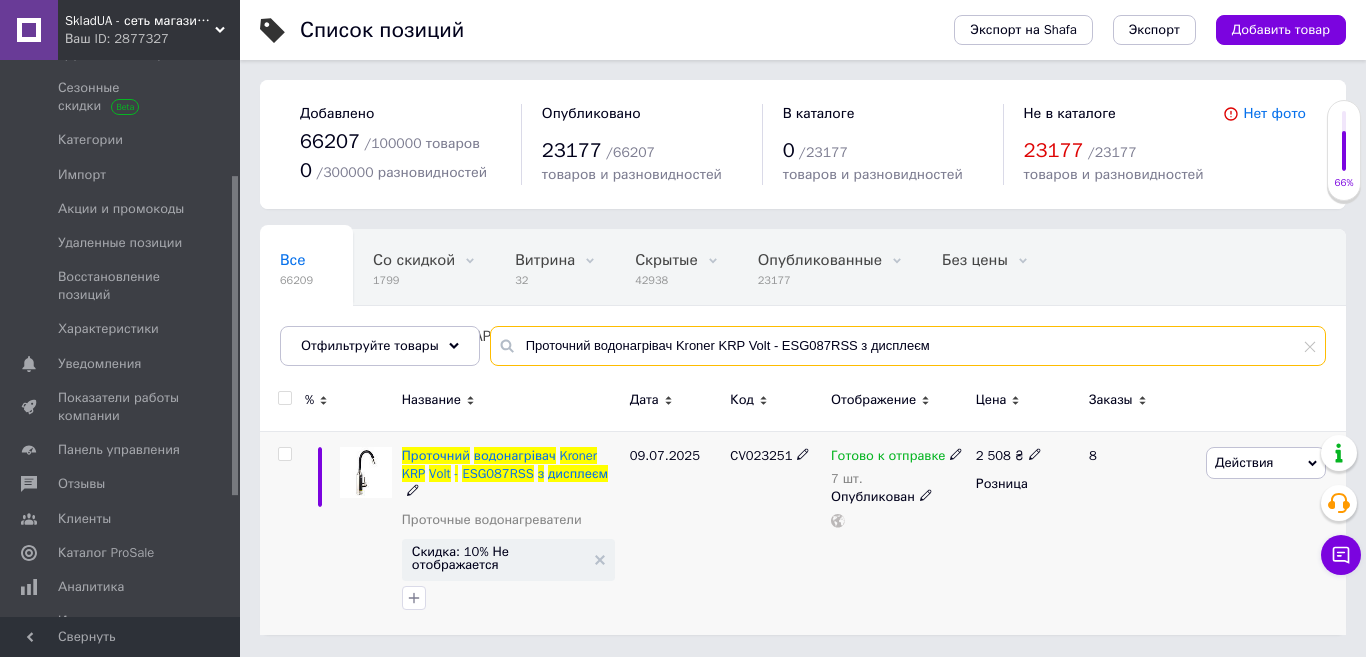 type on "Проточний водонагрівач Kroner KRP Volt - ESG087RSS з дисплеєм" 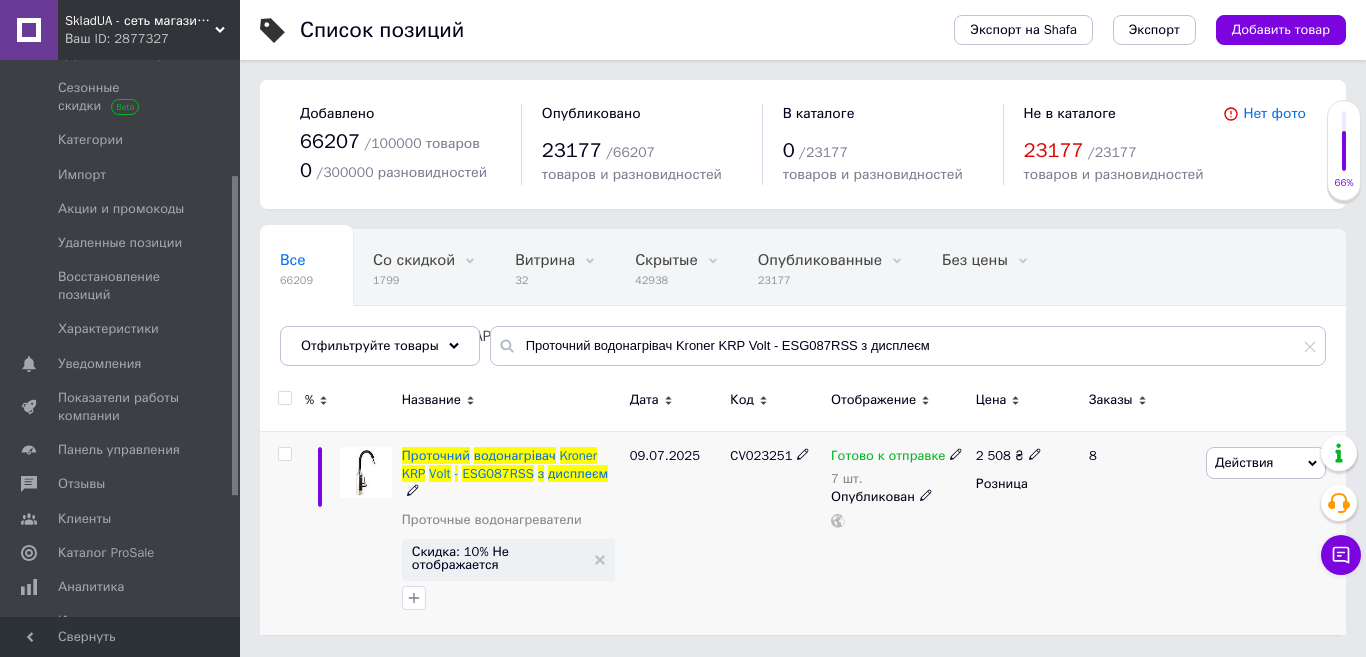 click 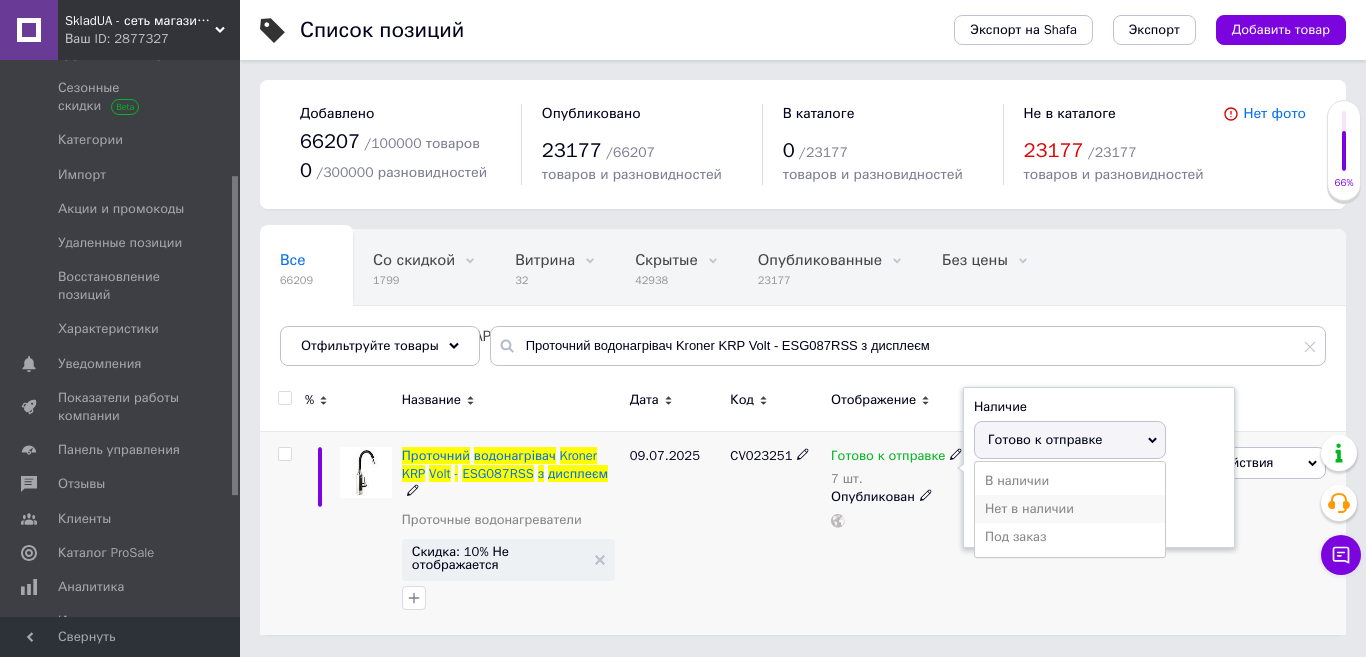 click on "Нет в наличии" at bounding box center (1070, 509) 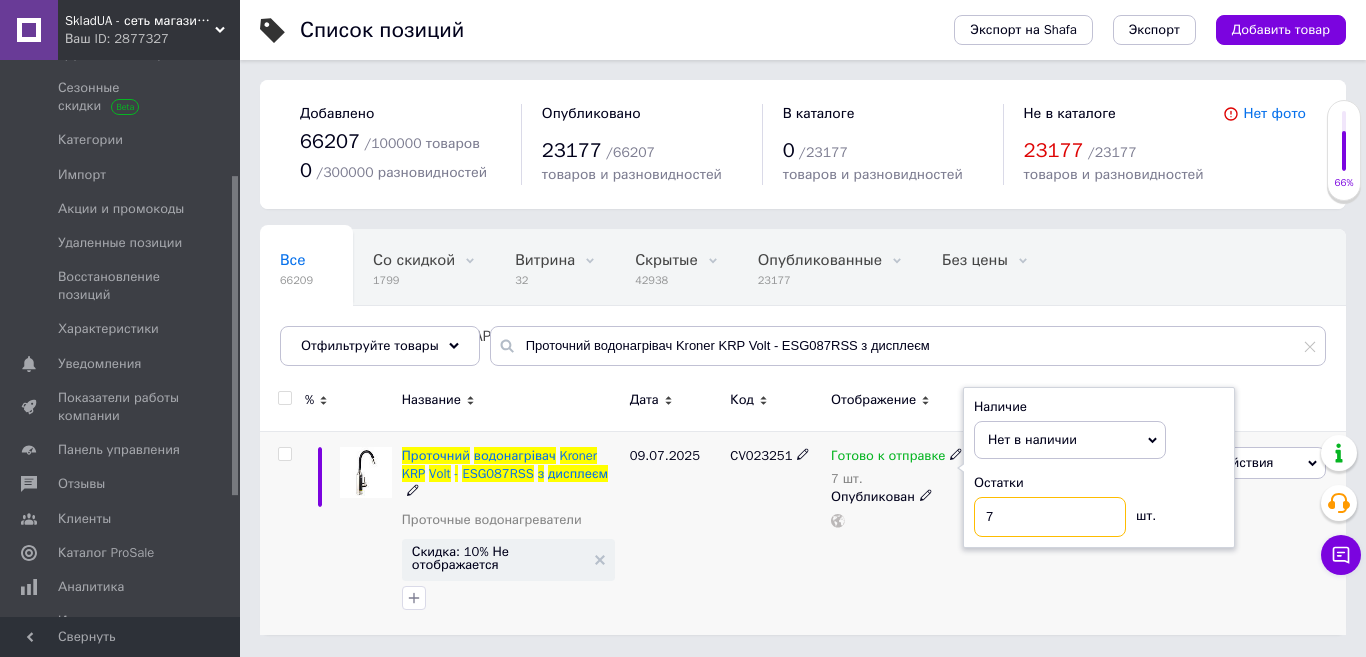 click on "7" at bounding box center [1050, 517] 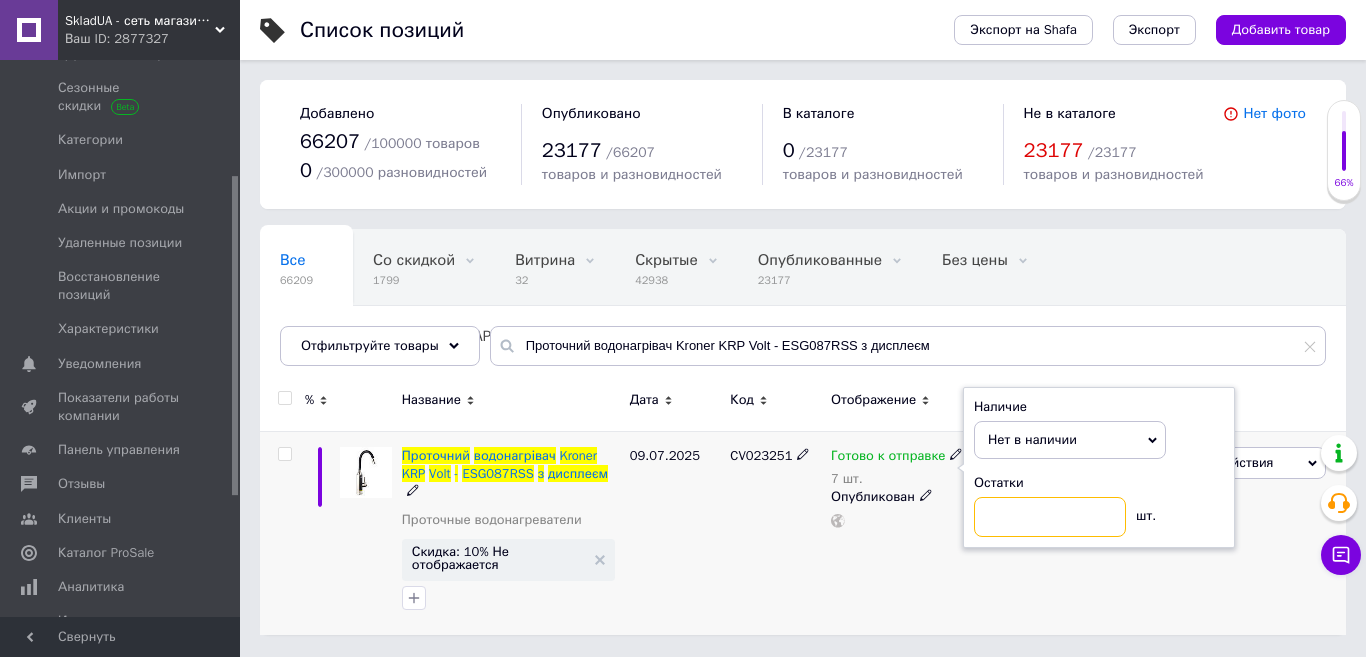 type 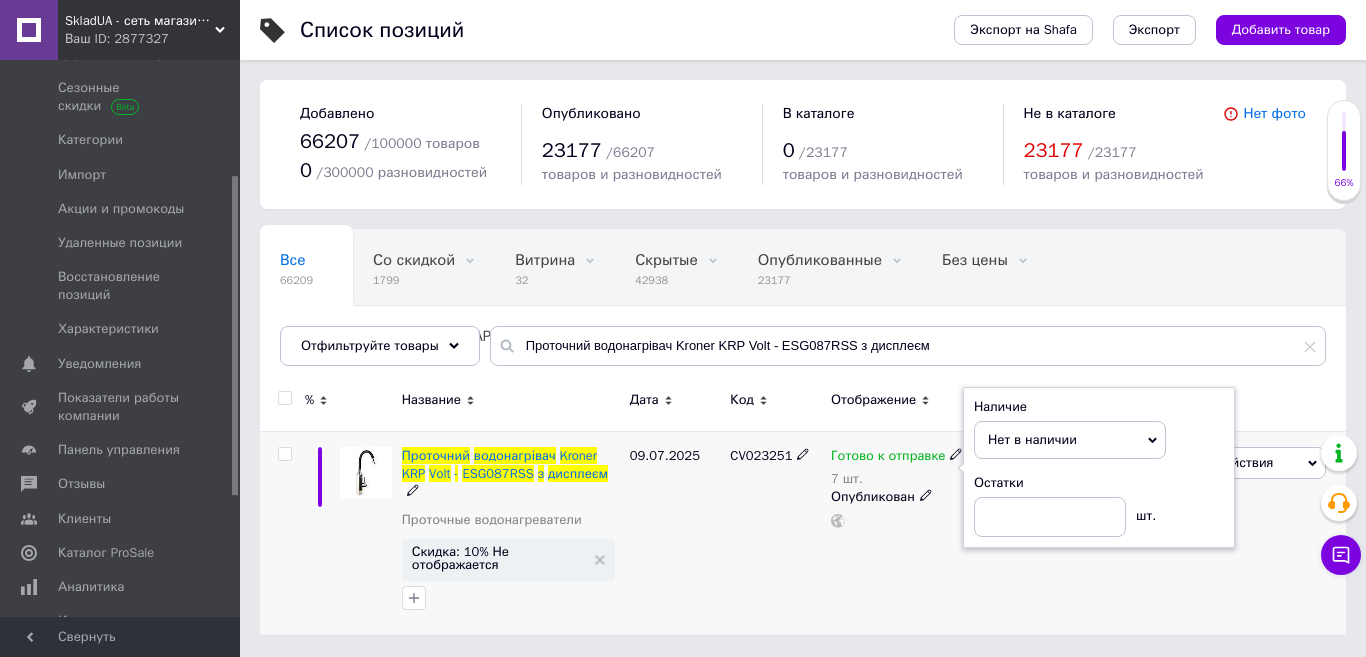 click on "2 508   ₴ Розница" at bounding box center [1024, 532] 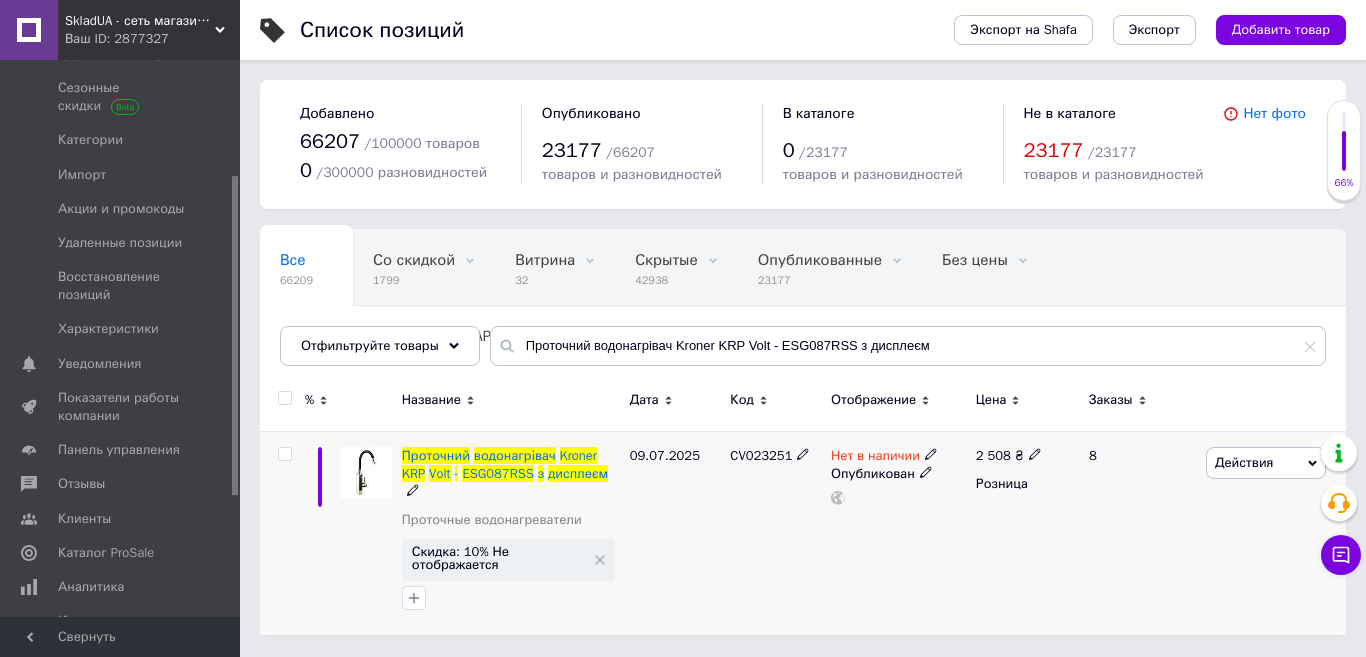 click on "CV023251" at bounding box center [761, 455] 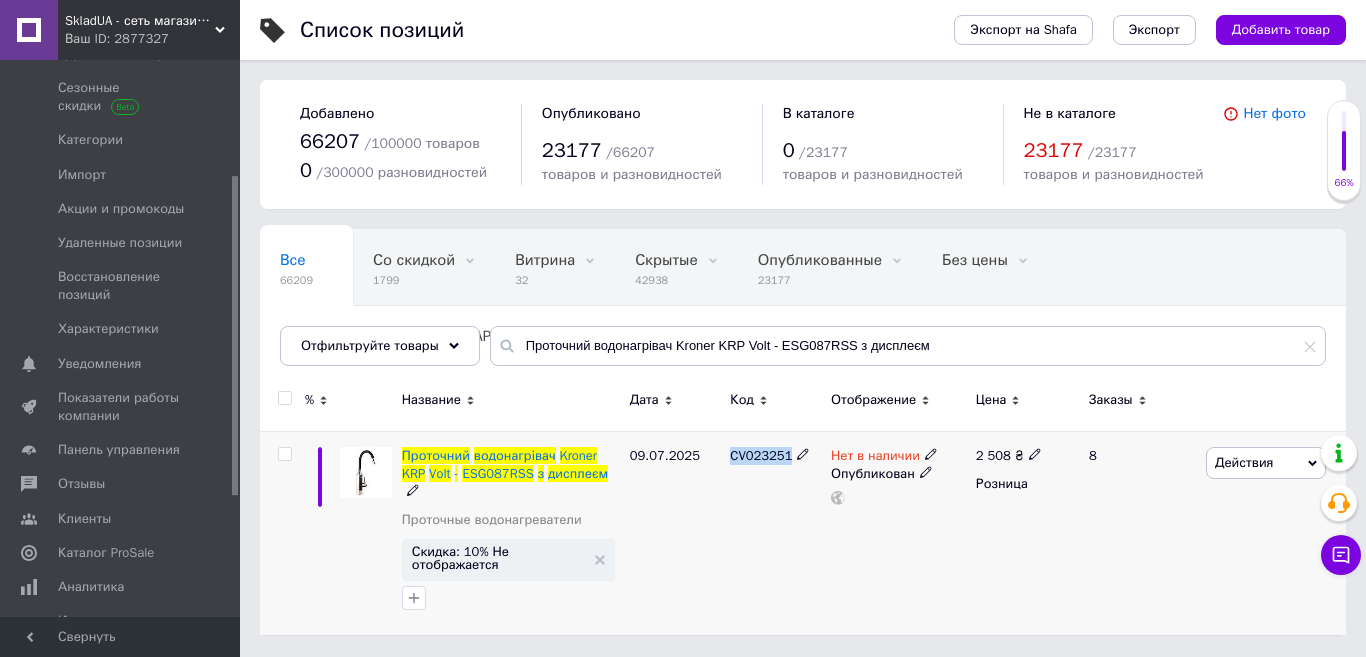 click on "CV023251" at bounding box center (761, 455) 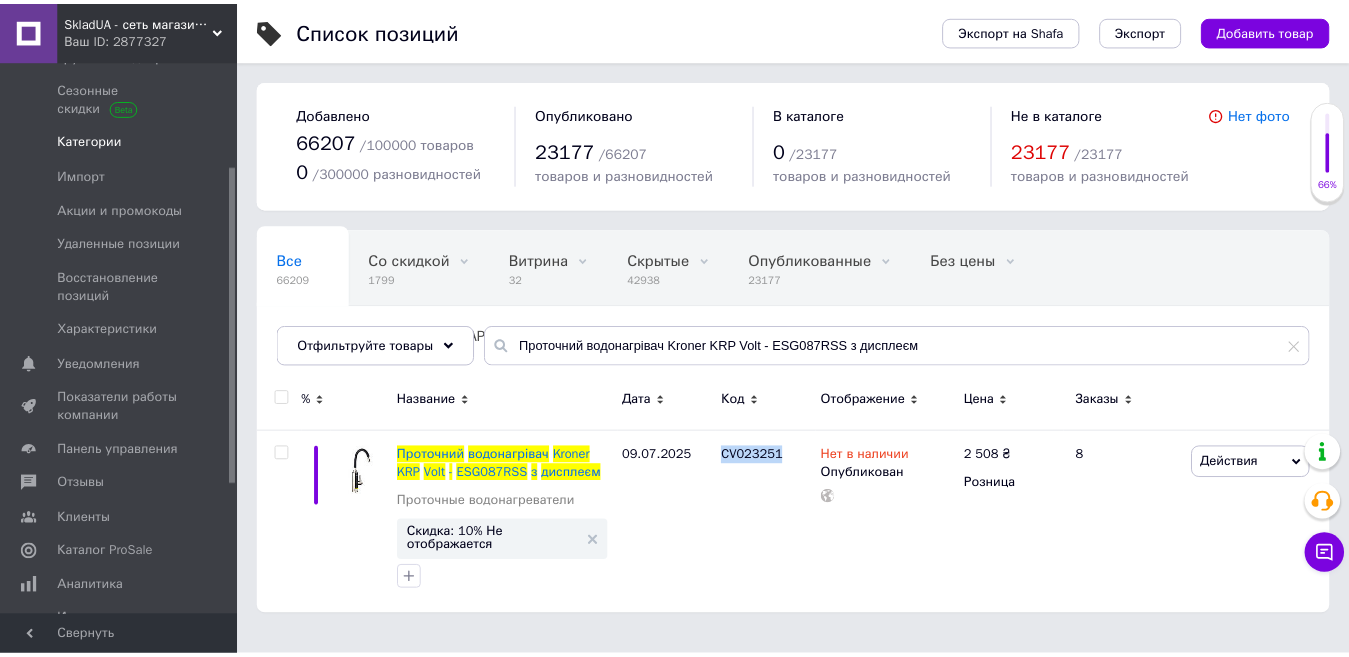 scroll, scrollTop: 0, scrollLeft: 0, axis: both 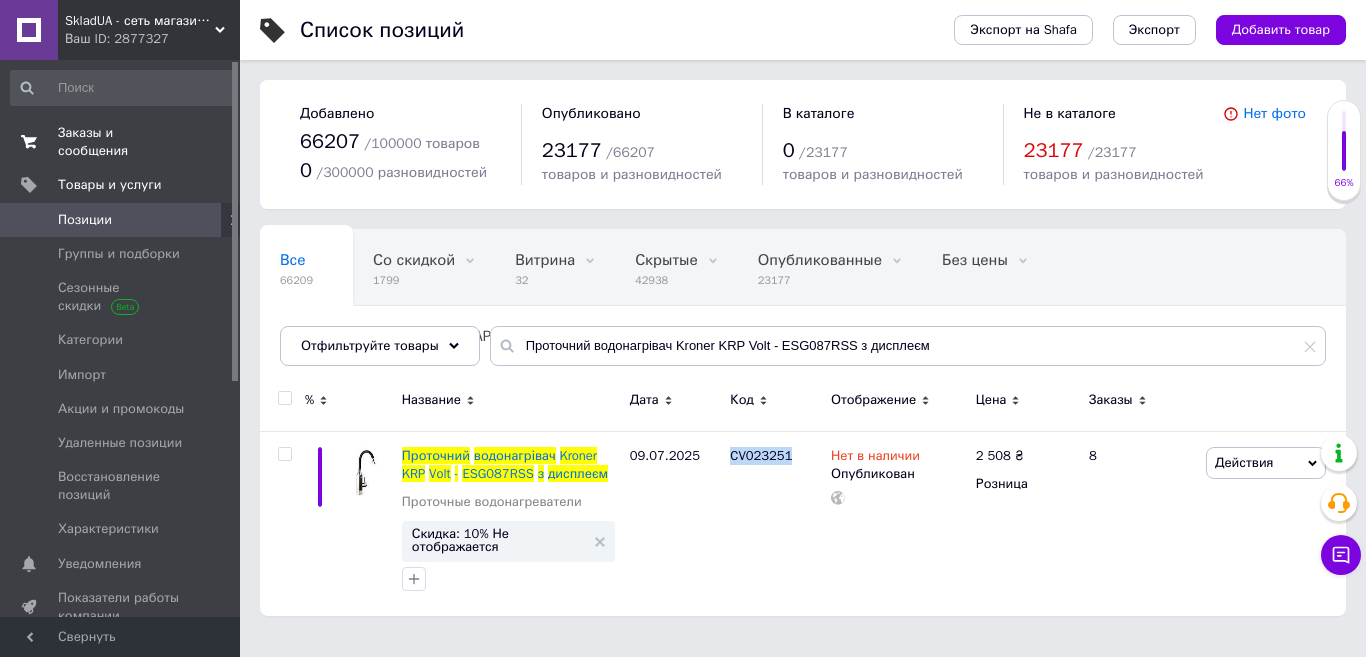click on "Заказы и сообщения" at bounding box center [121, 142] 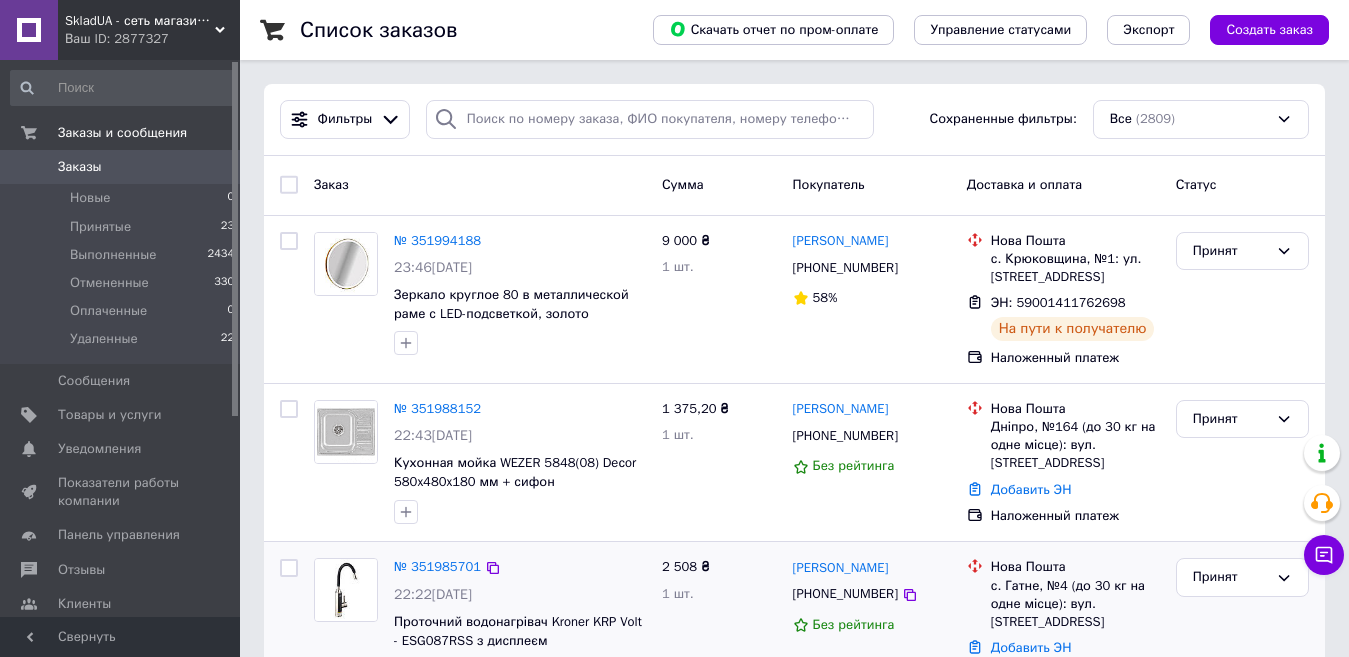 scroll, scrollTop: 200, scrollLeft: 0, axis: vertical 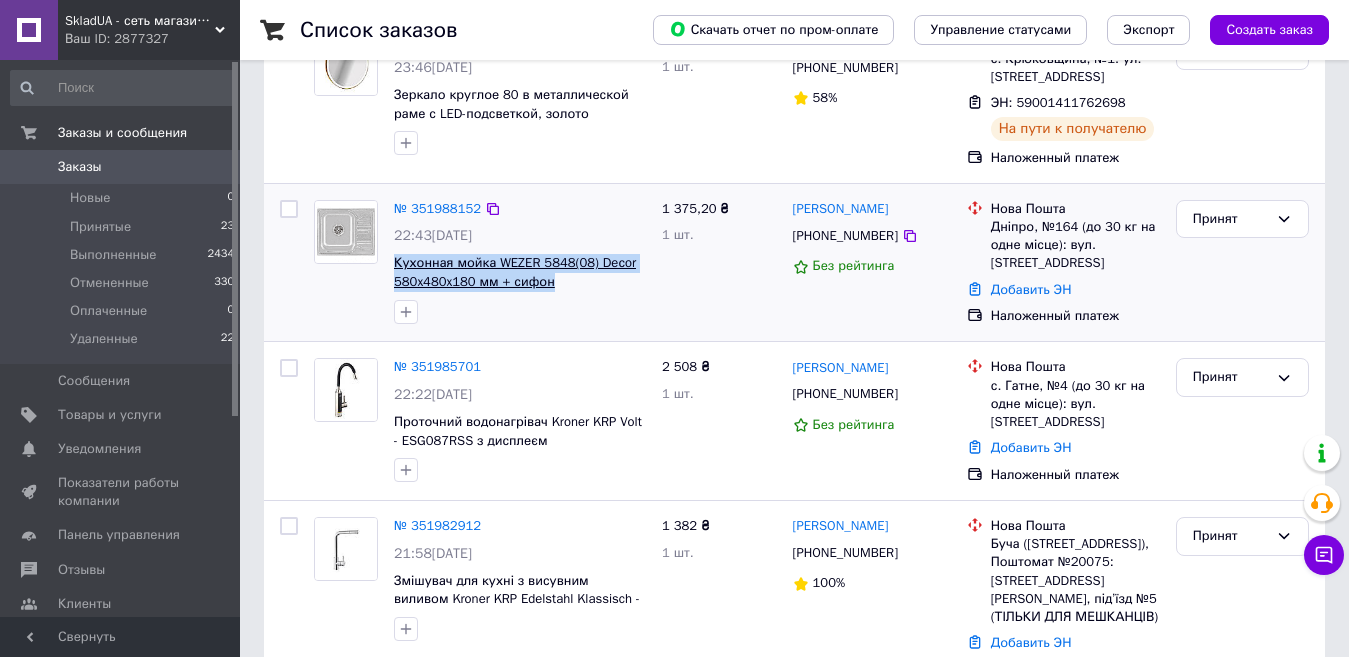drag, startPoint x: 557, startPoint y: 287, endPoint x: 451, endPoint y: 271, distance: 107.200745 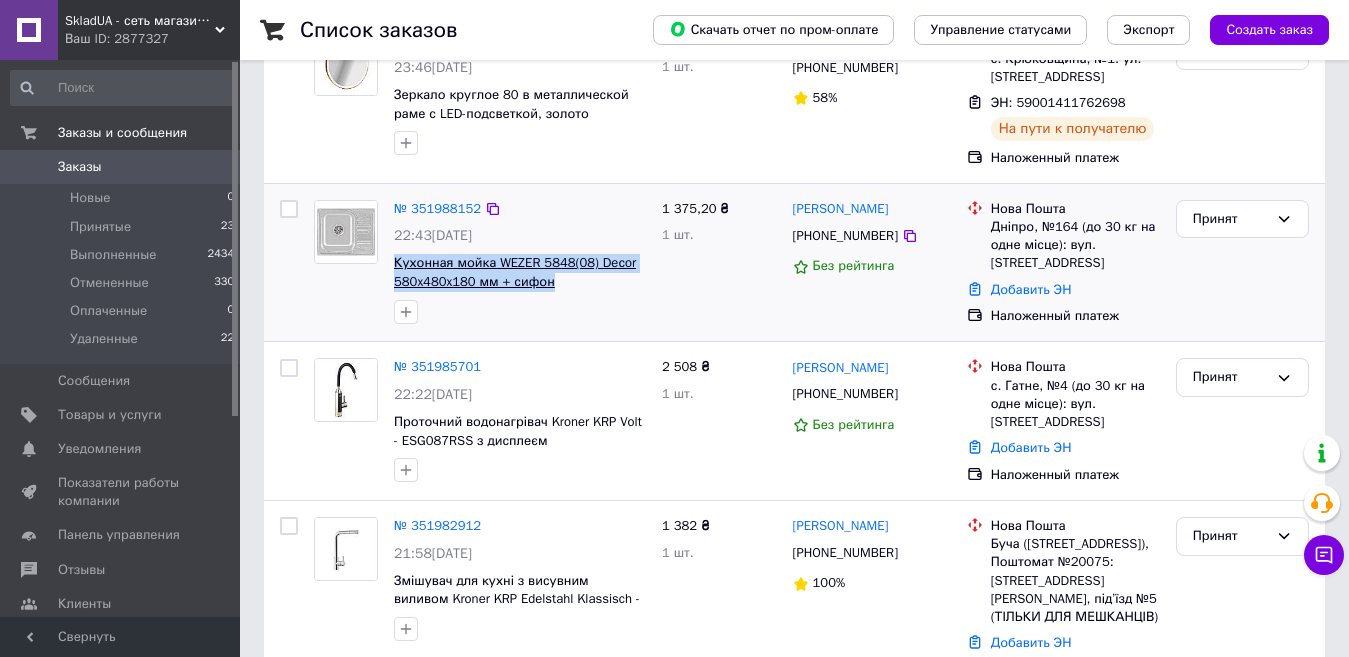 copy on "Кухонная мойка WEZER 5848(08) Deсor 580x480x180 мм + сифон" 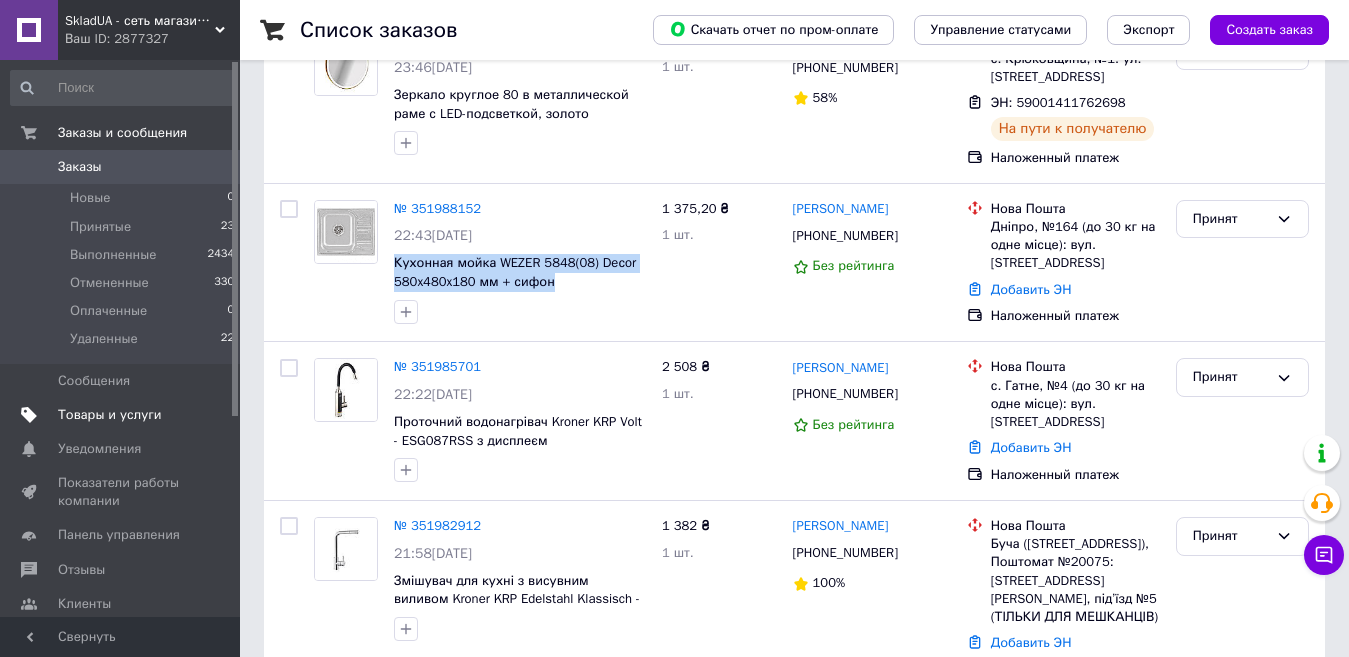 click on "Товары и услуги" at bounding box center (110, 415) 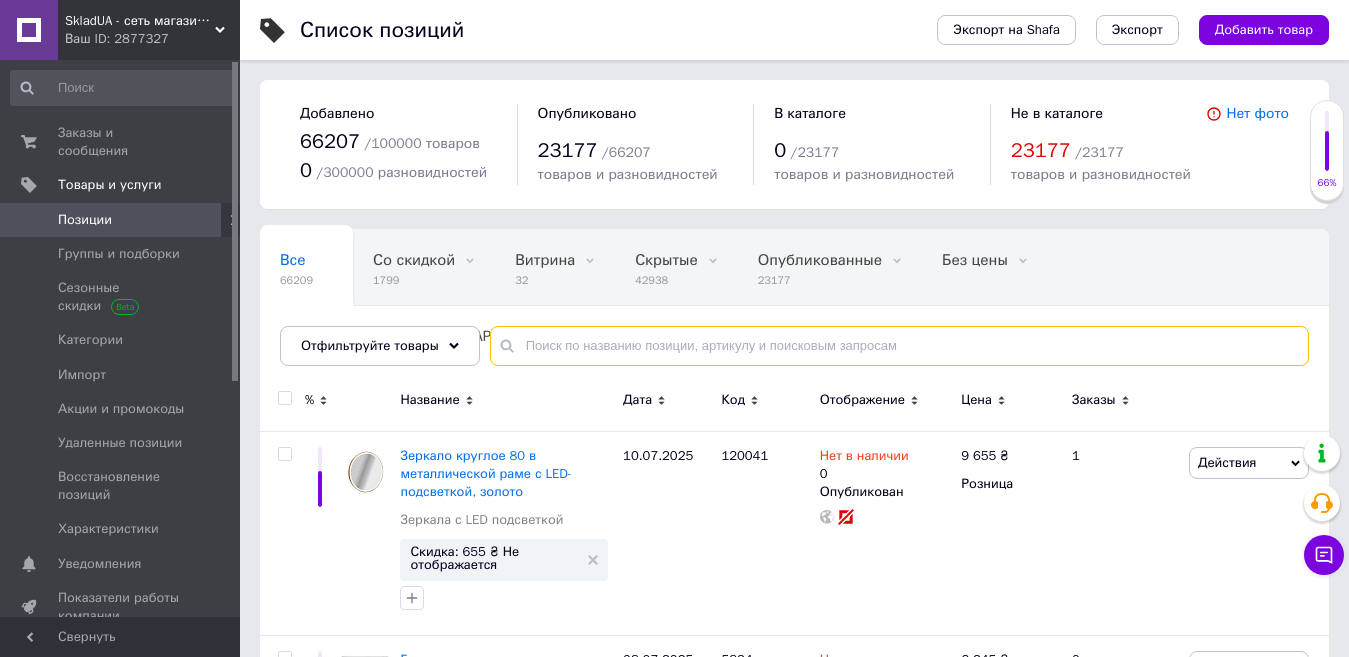 paste on "Кухонная мойка WEZER 5848(08) Deсor 580x480x180 мм + сифон" 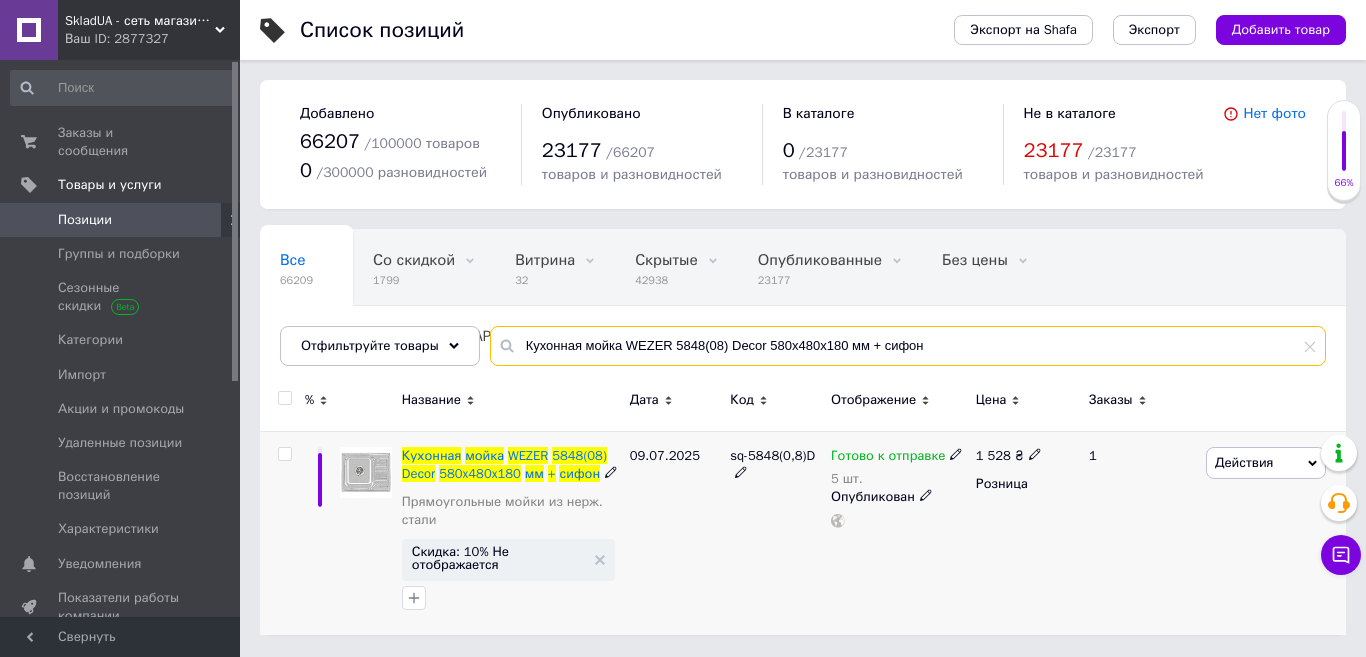 type on "Кухонная мойка WEZER 5848(08) Deсor 580x480x180 мм + сифон" 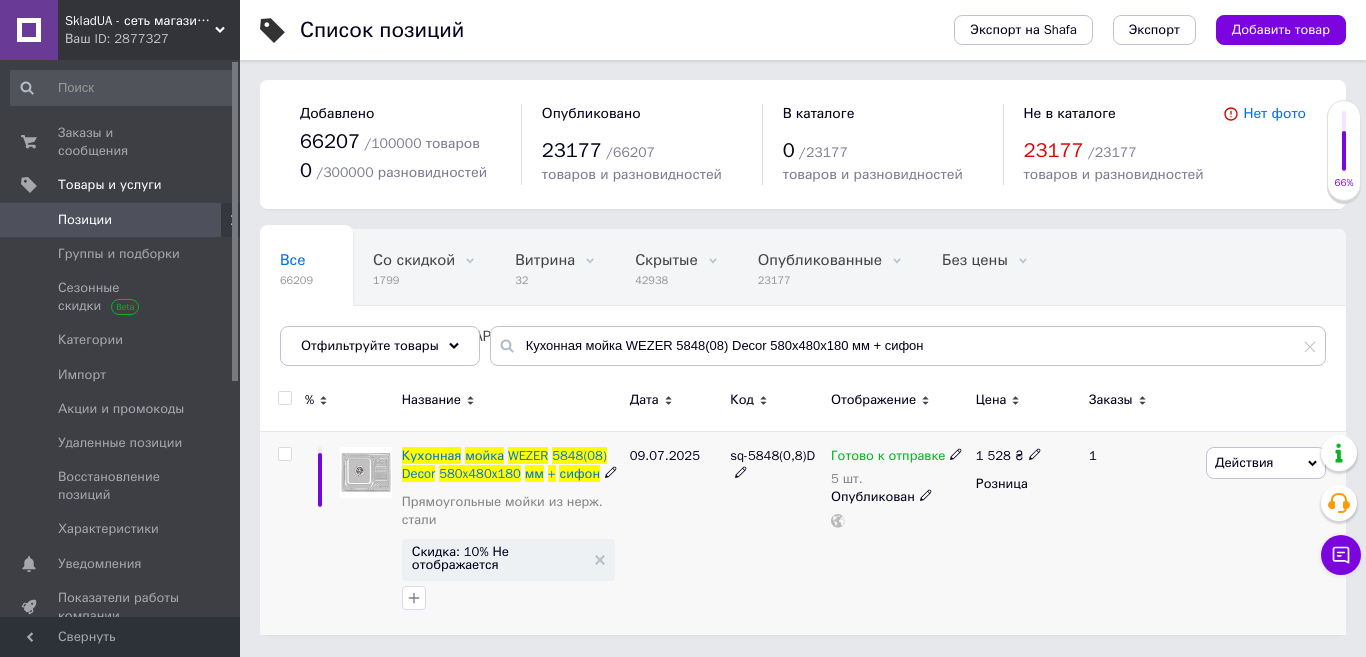 click 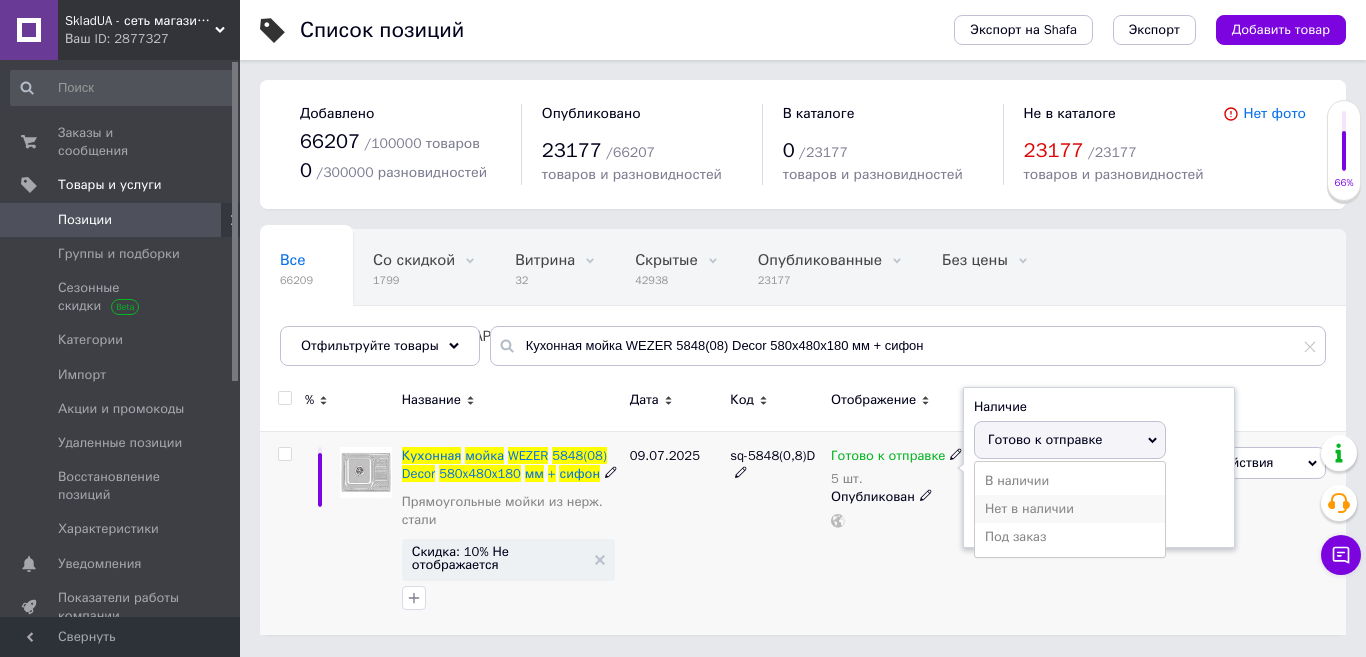 click on "Нет в наличии" at bounding box center [1070, 509] 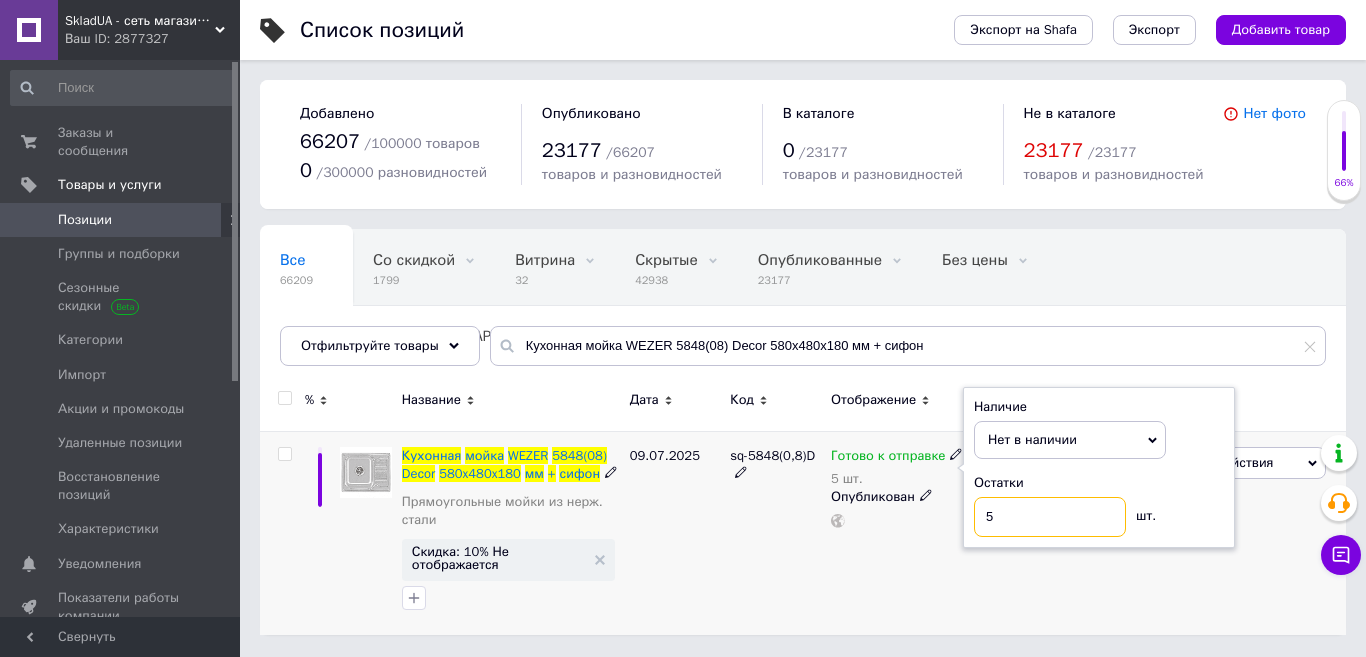 click on "5" at bounding box center [1050, 517] 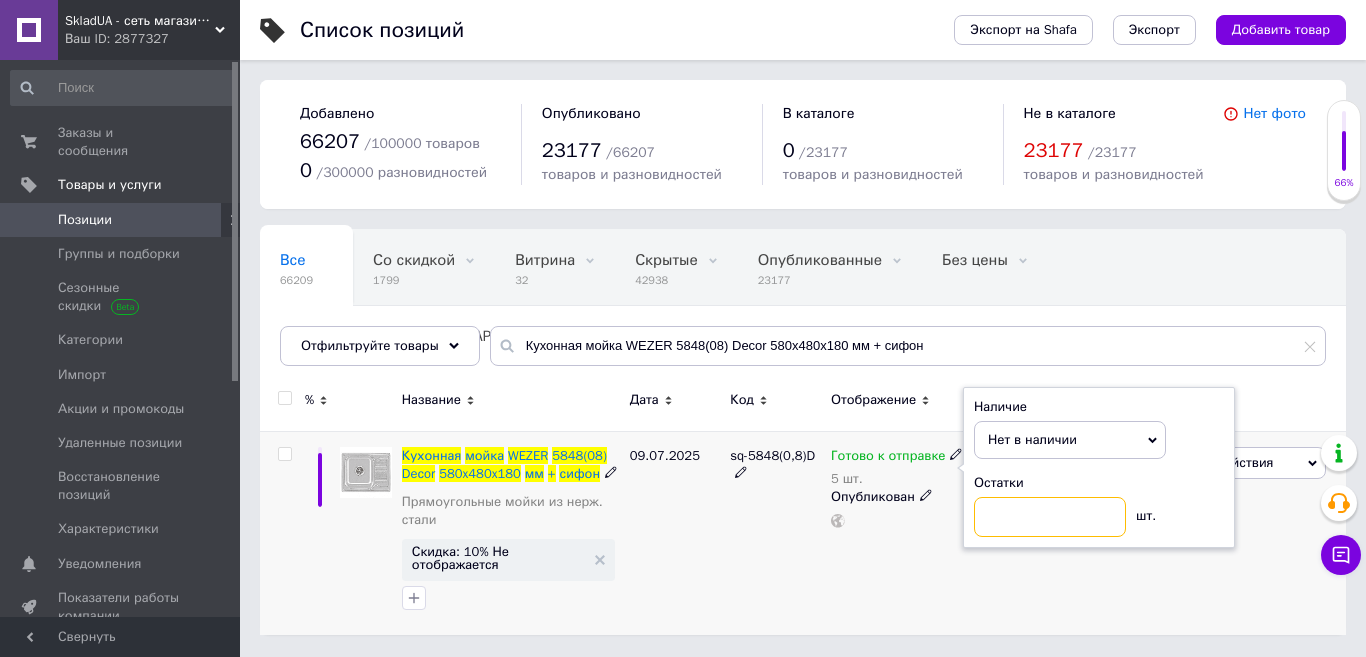 type 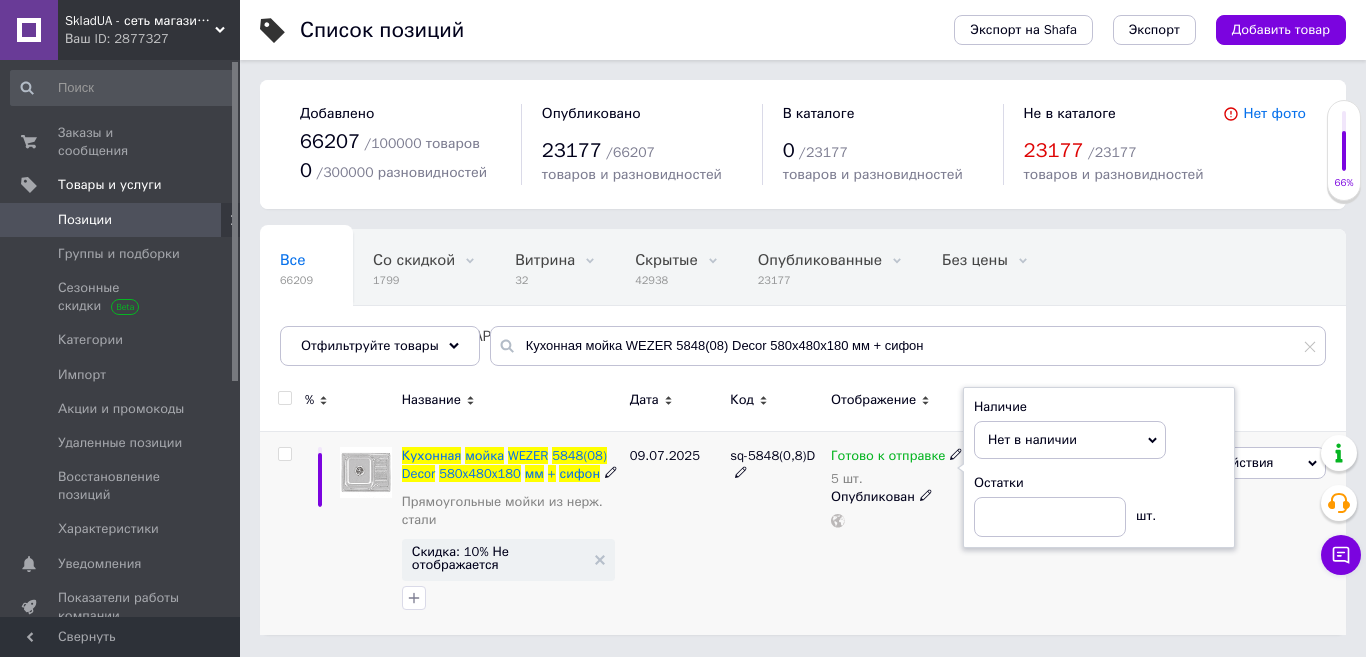 click on "Готово к отправке 5 шт. Наличие Нет в наличии В наличии Под заказ Готово к отправке Остатки шт. Опубликован" at bounding box center (898, 532) 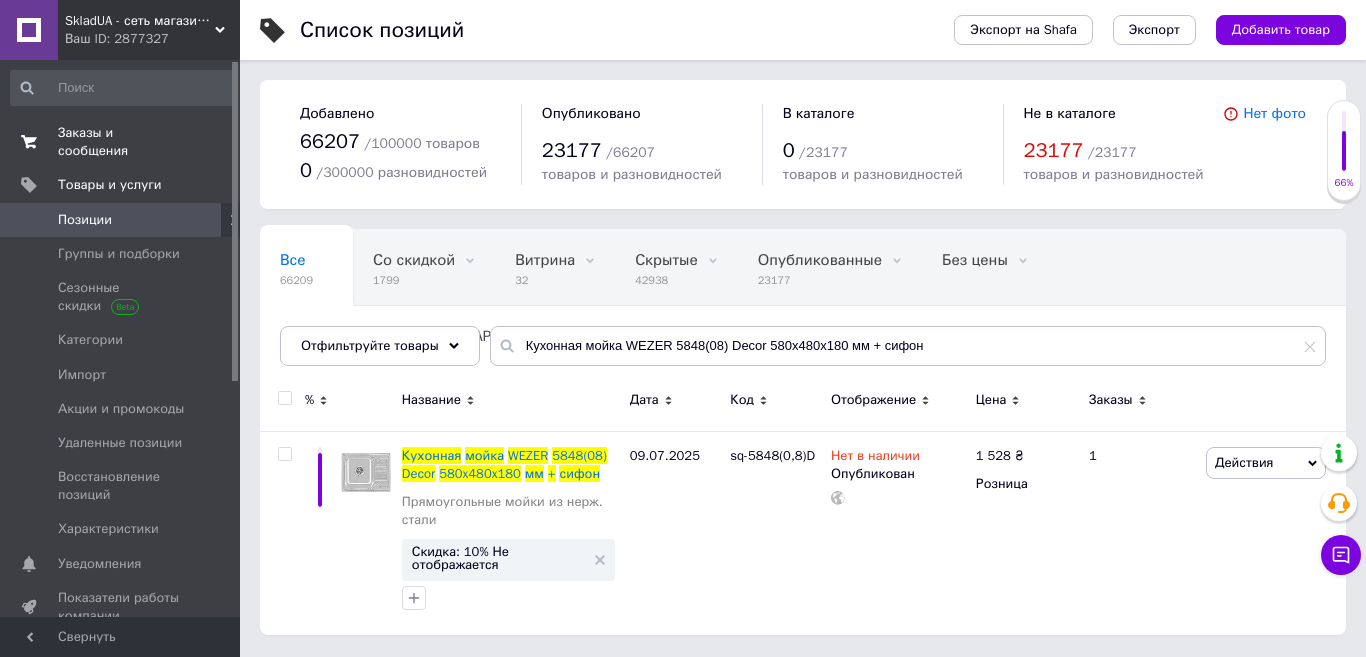 click on "Заказы и сообщения" at bounding box center [121, 142] 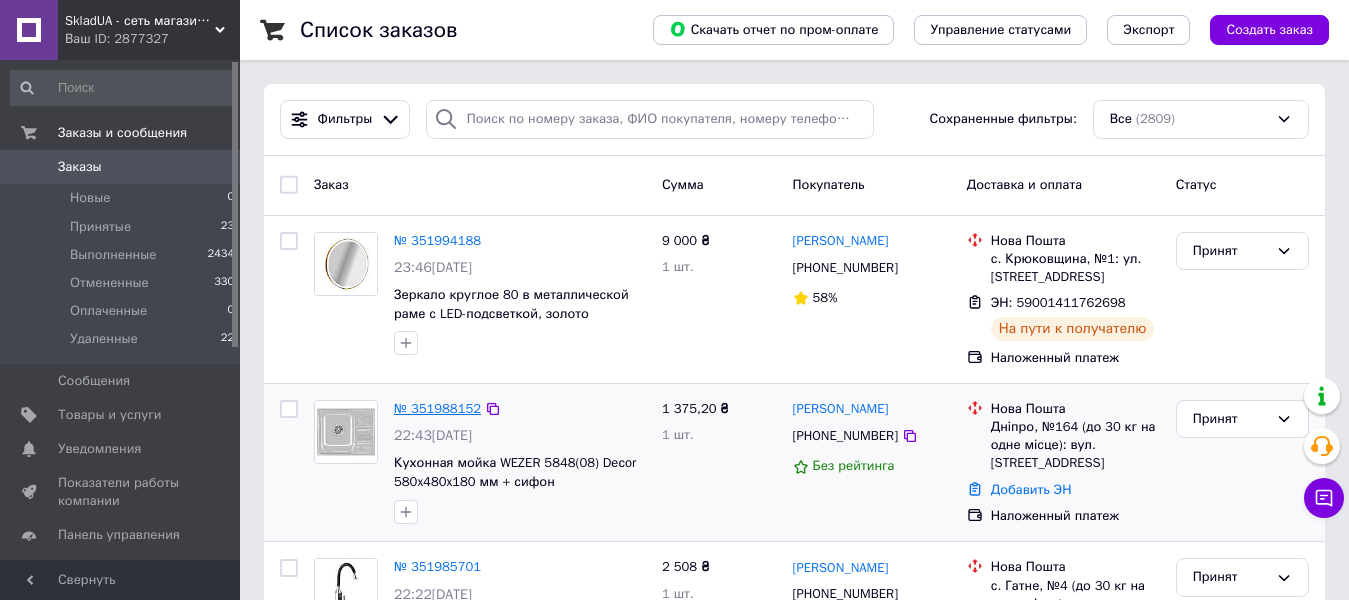 click on "№ 351988152" at bounding box center (437, 408) 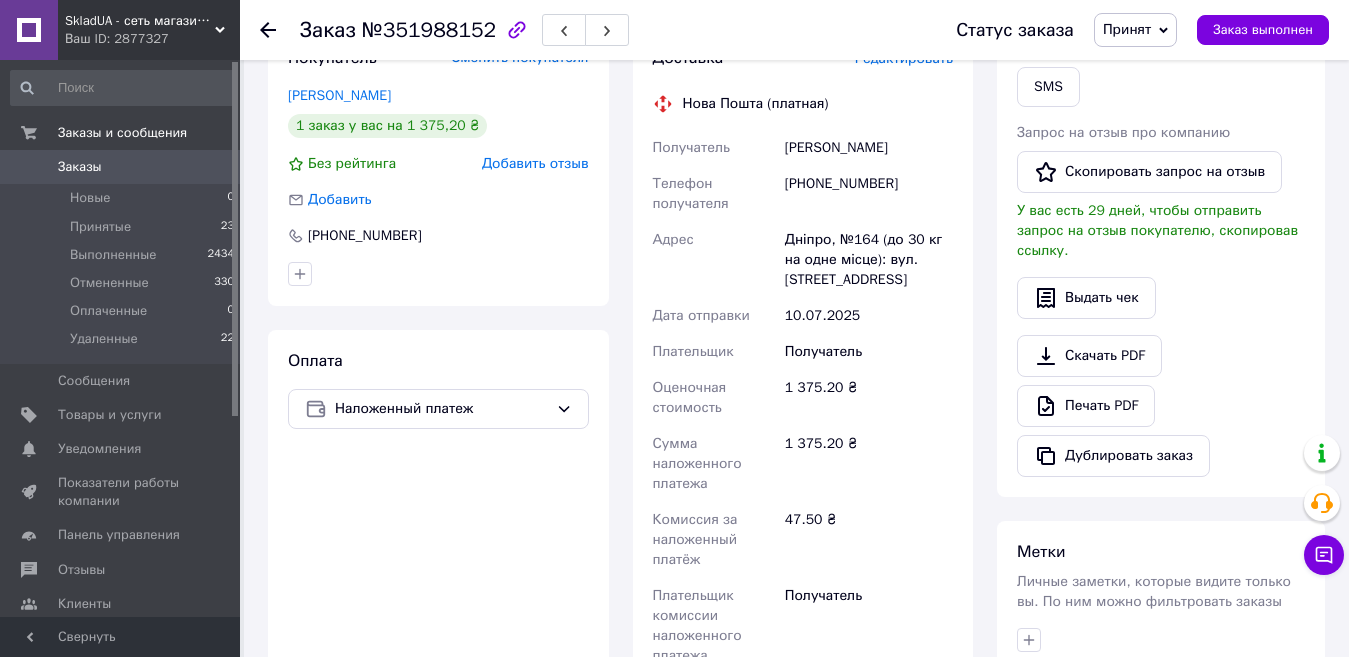 scroll, scrollTop: 700, scrollLeft: 0, axis: vertical 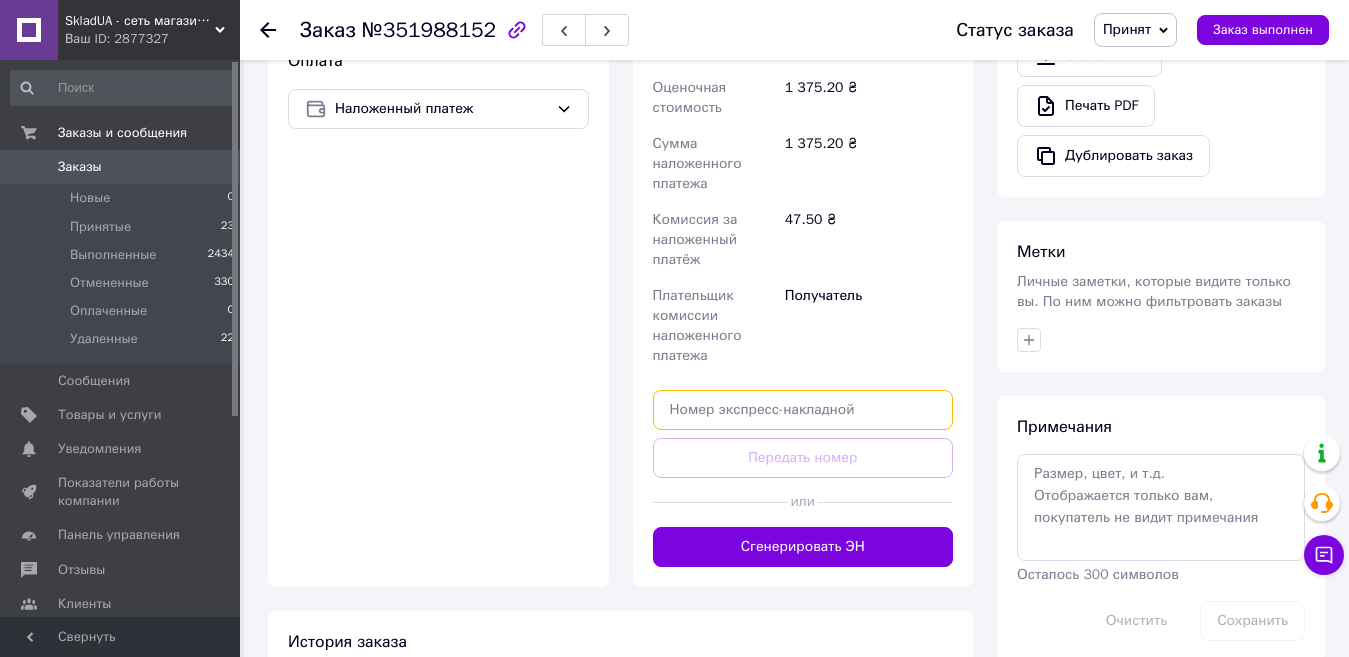 paste on "20451202790511" 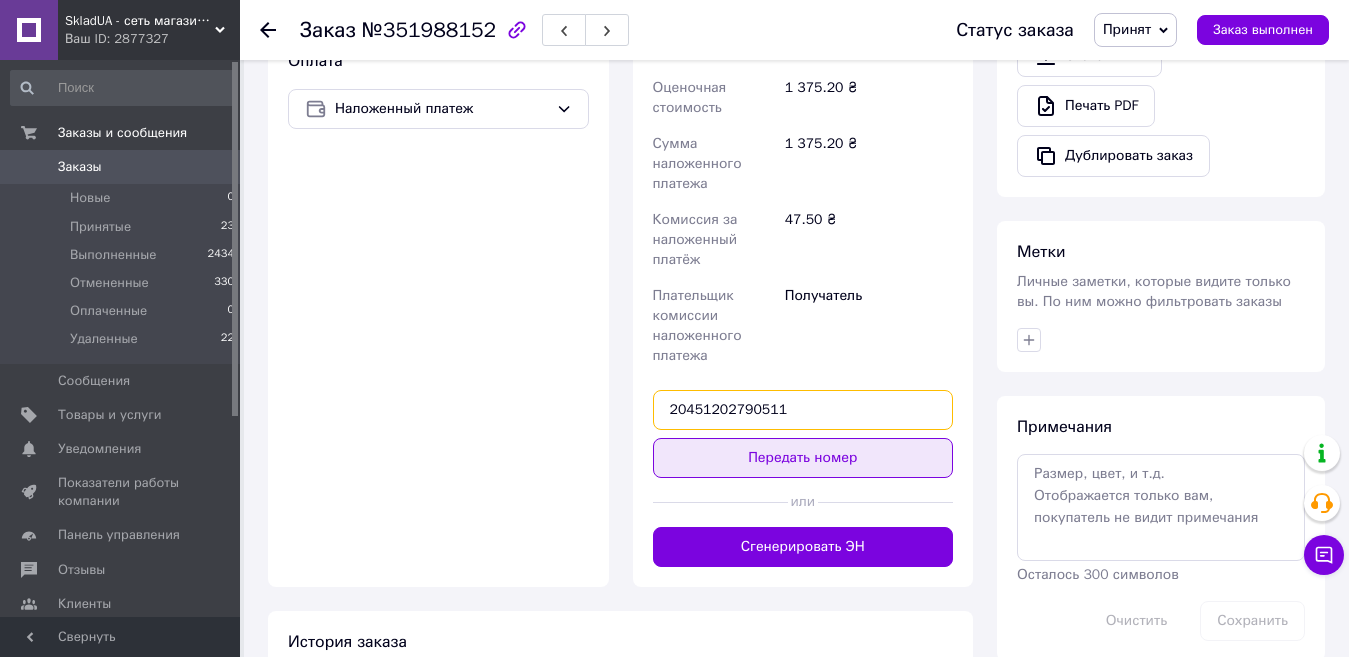 type on "20451202790511" 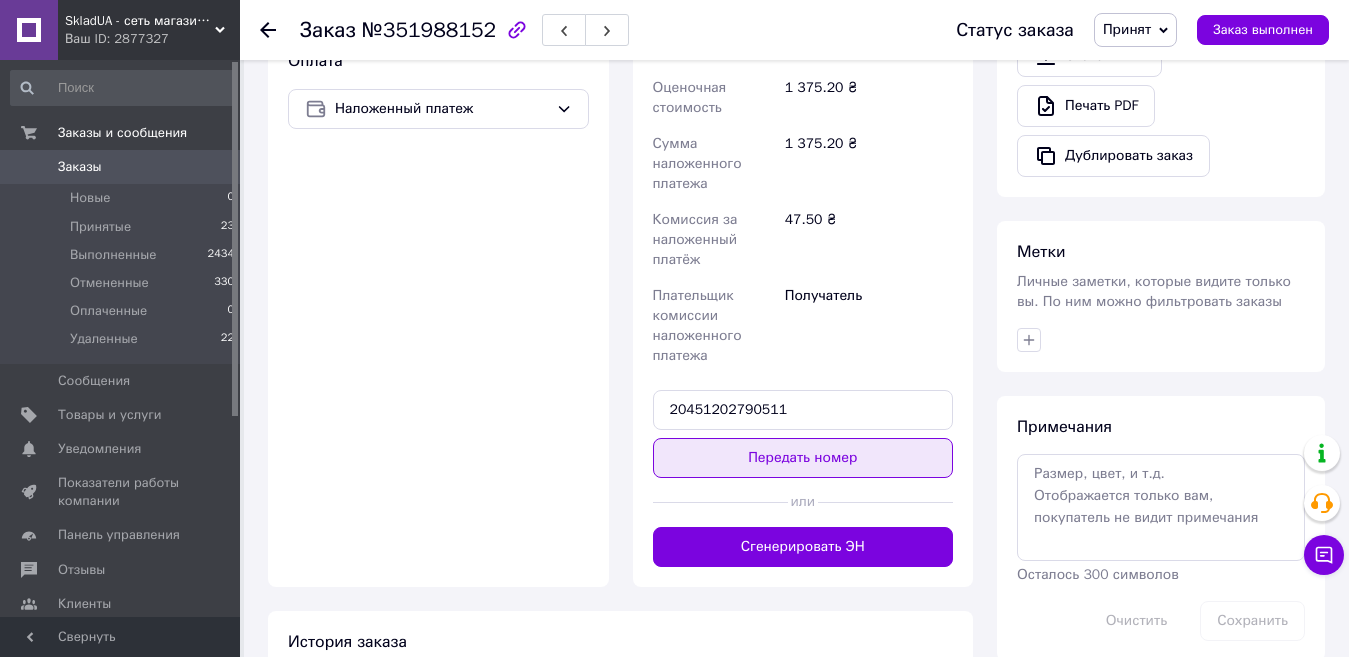 click on "Передать номер" at bounding box center (803, 458) 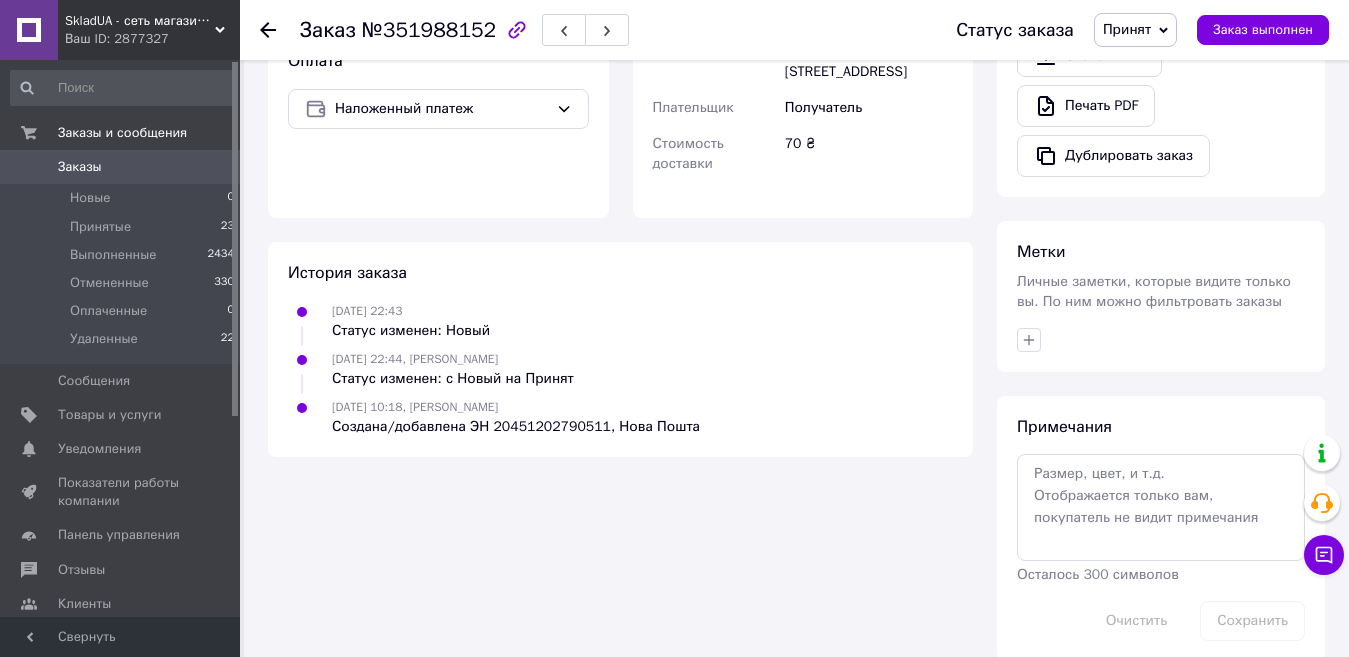 click on "Заказы 0" at bounding box center [123, 167] 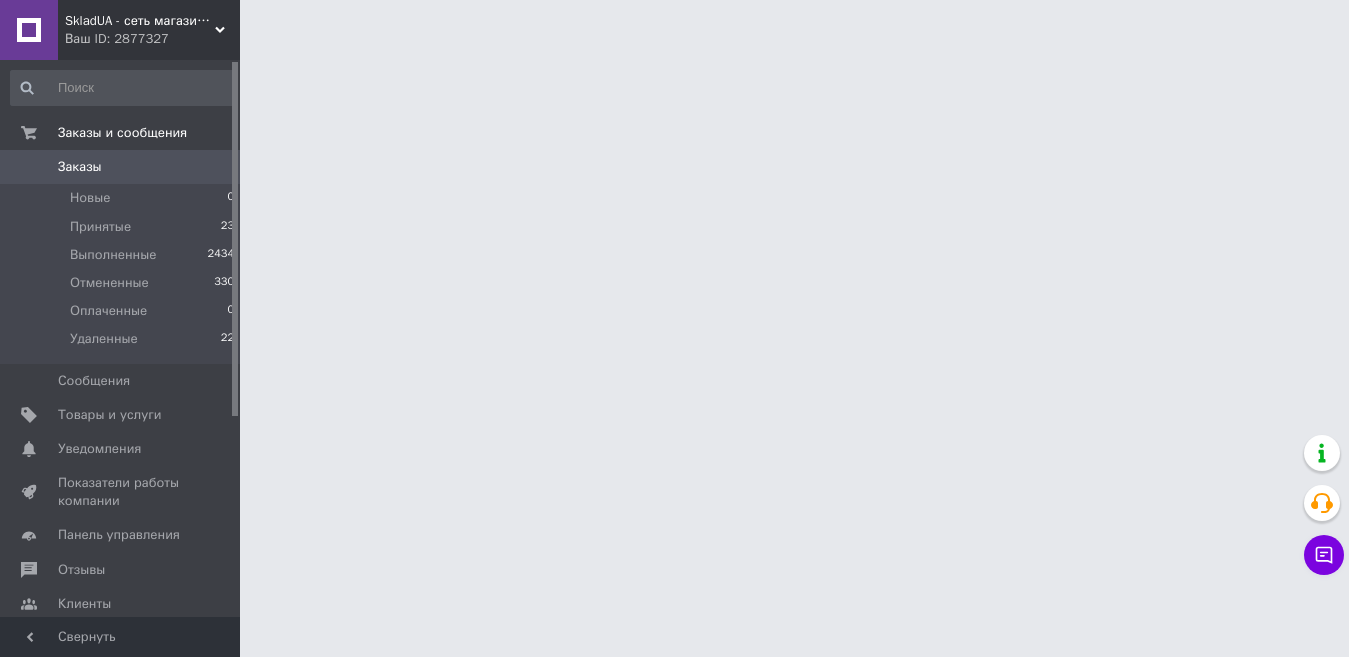 scroll, scrollTop: 0, scrollLeft: 0, axis: both 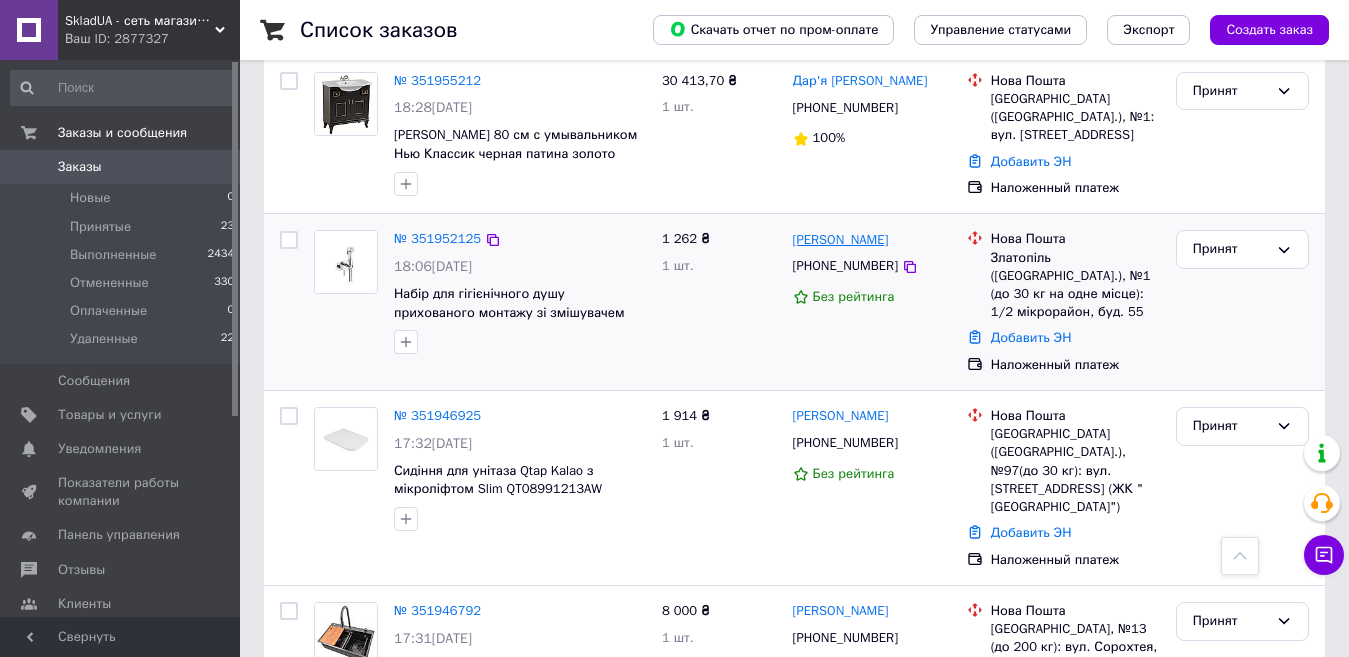drag, startPoint x: 902, startPoint y: 237, endPoint x: 835, endPoint y: 239, distance: 67.02985 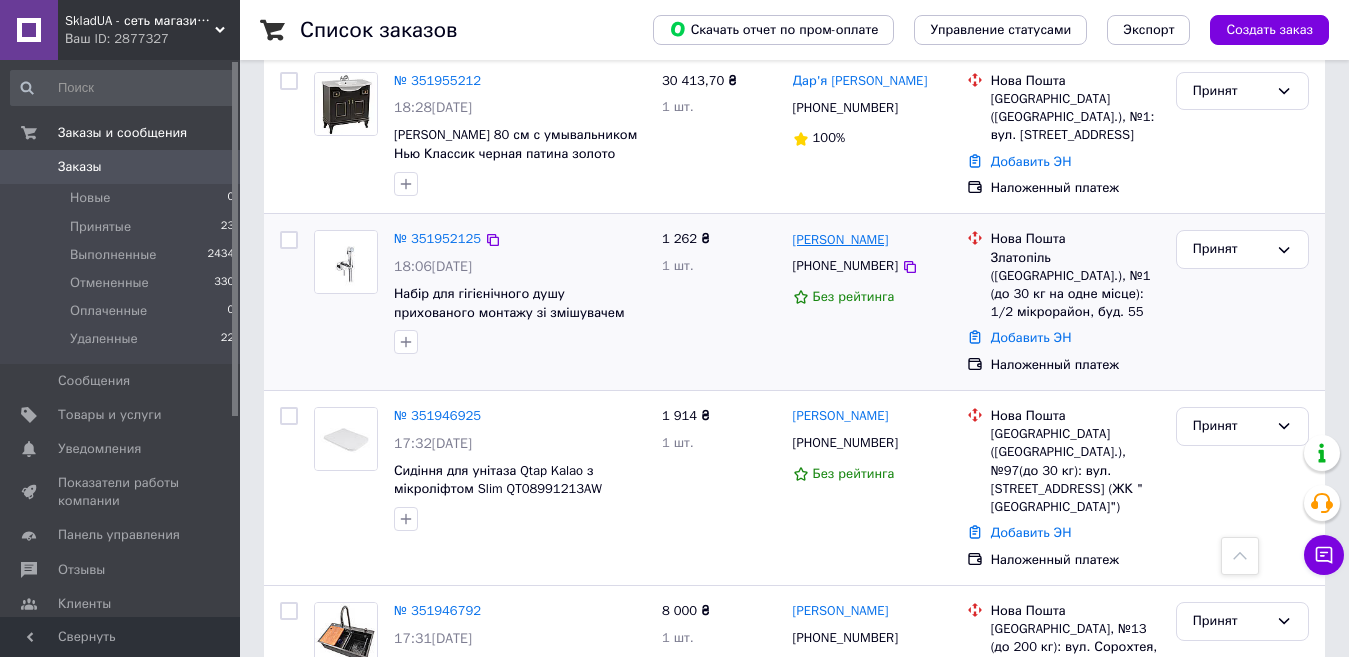 copy on "[PERSON_NAME]" 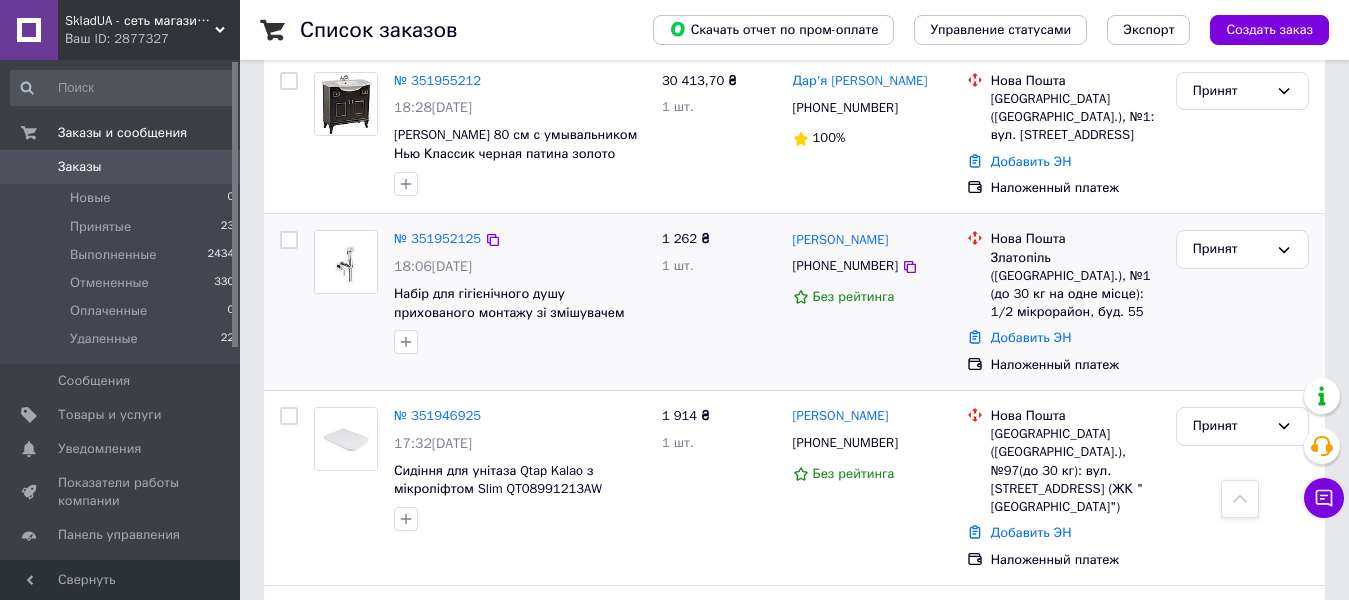 click on "№ 351952125 18:06[DATE] Набір для гігієнічного душу прихованого монтажу зі змішувачем Kroner KRP Bidet - C086" at bounding box center (520, 292) 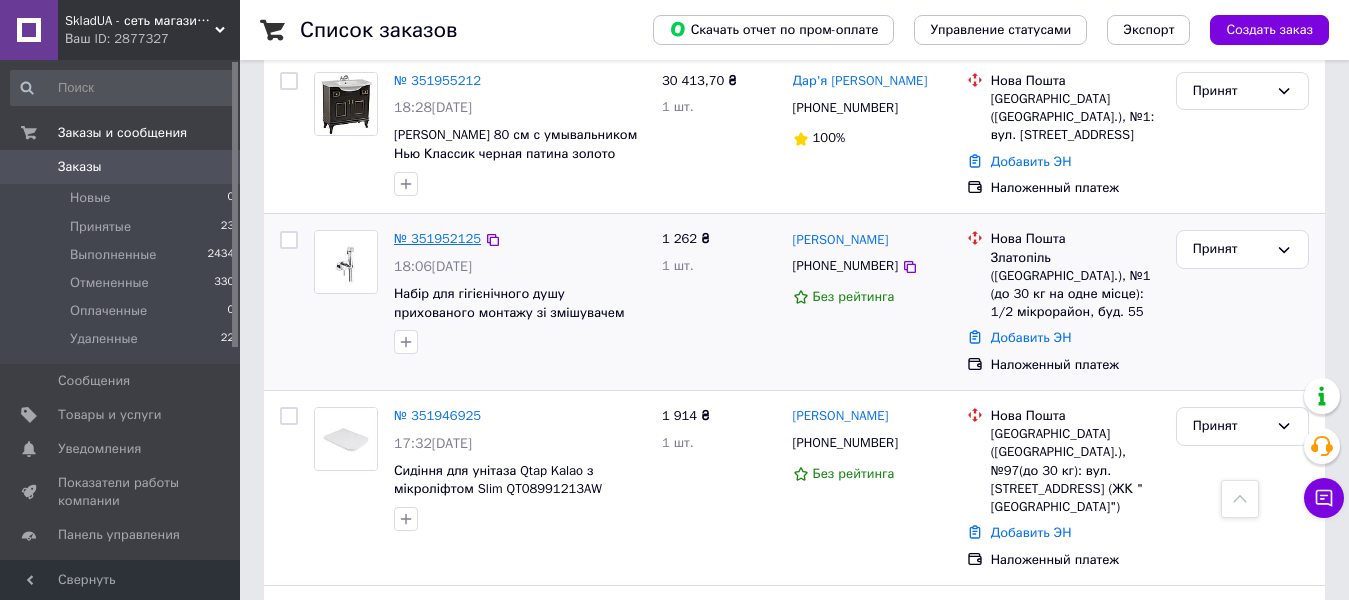 click on "№ 351952125" at bounding box center (437, 238) 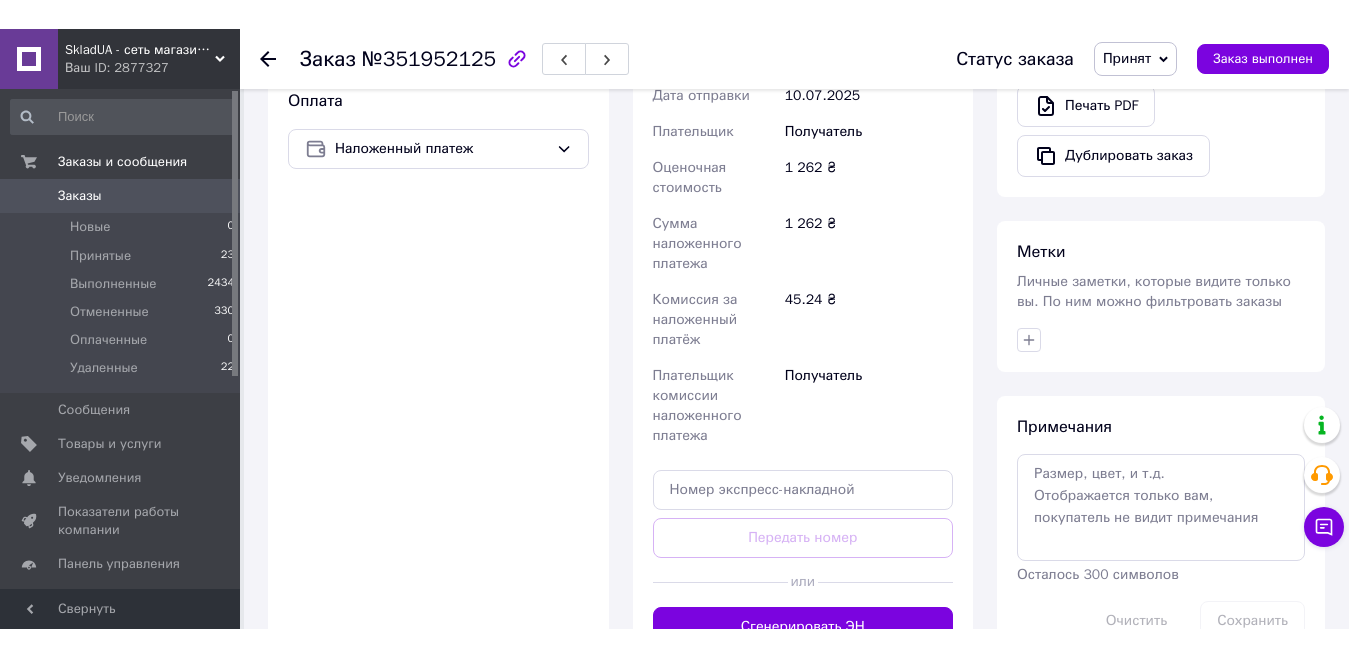 scroll, scrollTop: 900, scrollLeft: 0, axis: vertical 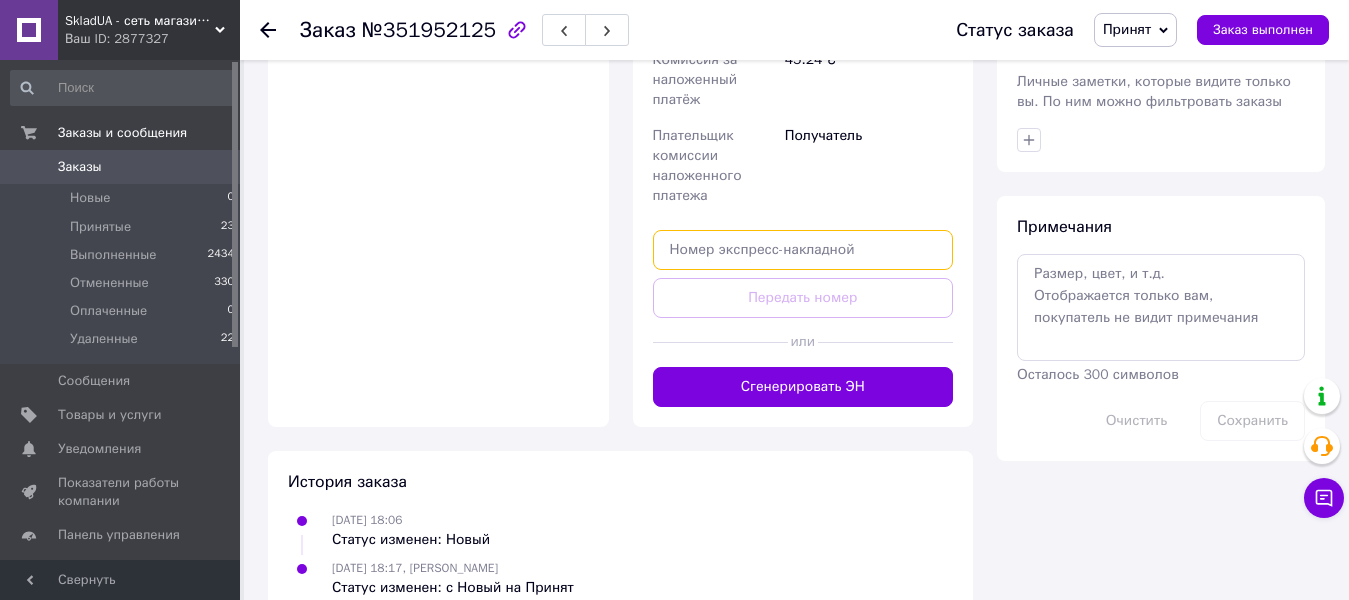 paste on "20451202793581" 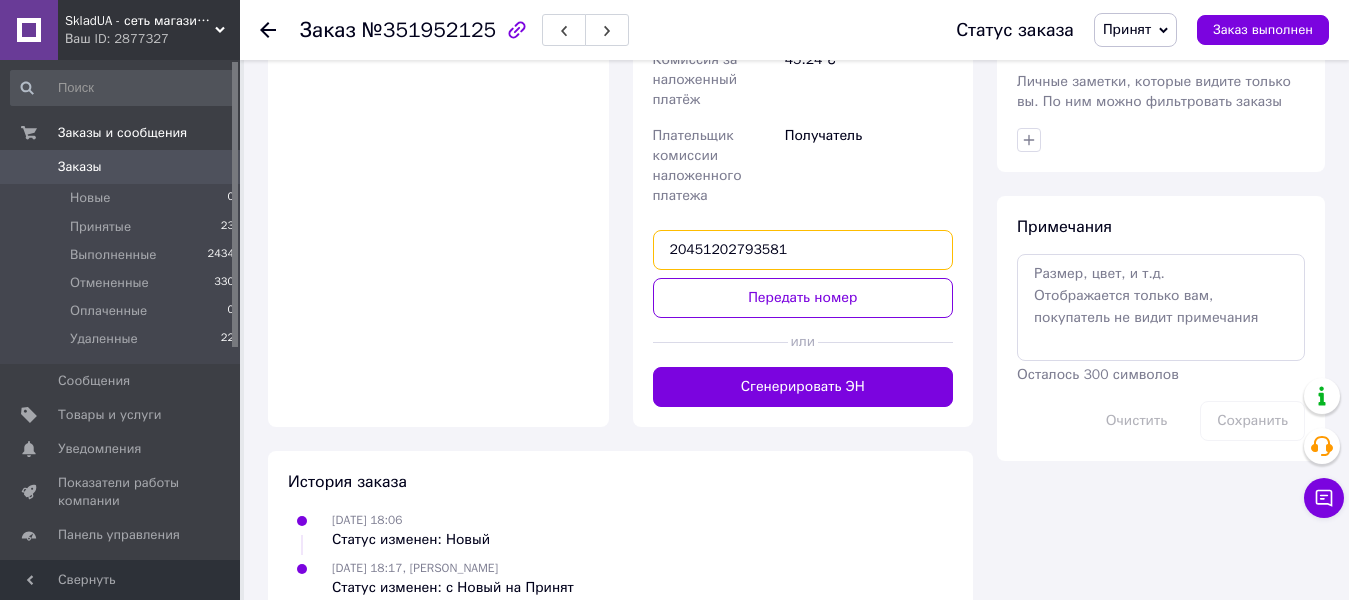 type on "20451202793581" 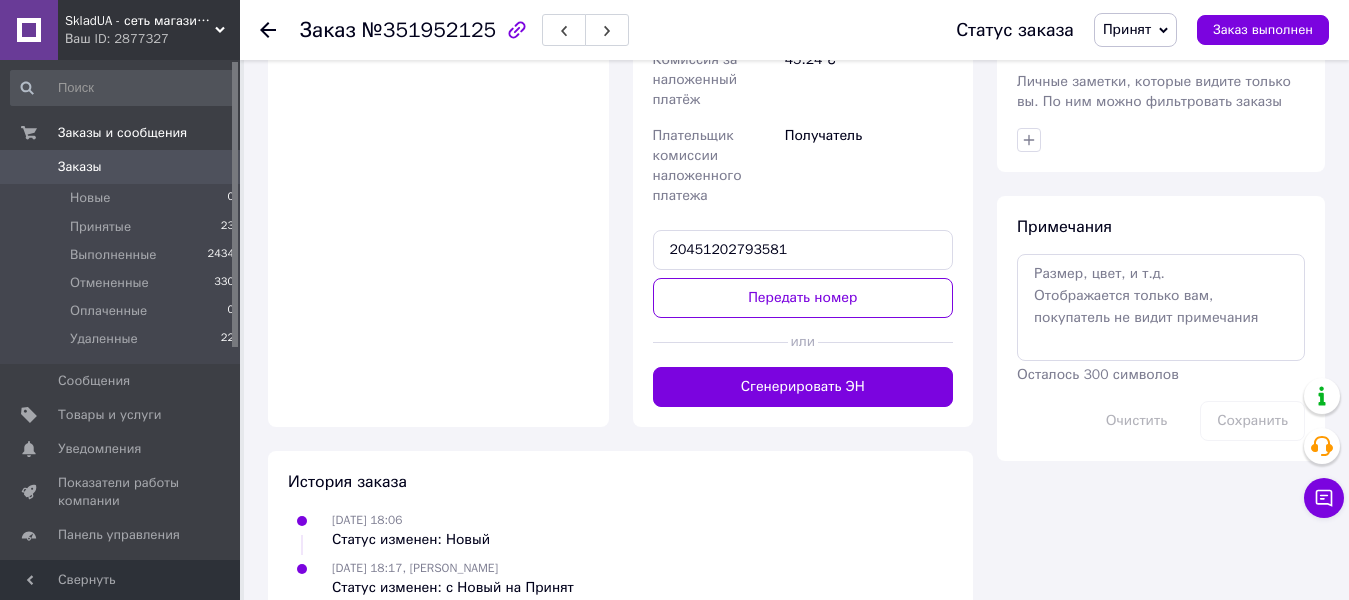 click on "Доставка Редактировать Нова Пошта (платная) Получатель [PERSON_NAME] Телефон получателя [PHONE_NUMBER] Адрес г. Златополь ([GEOGRAPHIC_DATA].), №1 (до 30 кг на одно место): 1/2 микрорайон, дом 55 Дата отправки [DATE] Плательщик Получатель Оценочная стоимость 1 262 ₴ Сумма наложенного платежа 1 262 ₴ Комиссия за наложенный платёж 45.24 ₴ Плательщик комиссии наложенного платежа Получатель 20451202793581 Передать номер или Сгенерировать ЭН" at bounding box center [803, -3] 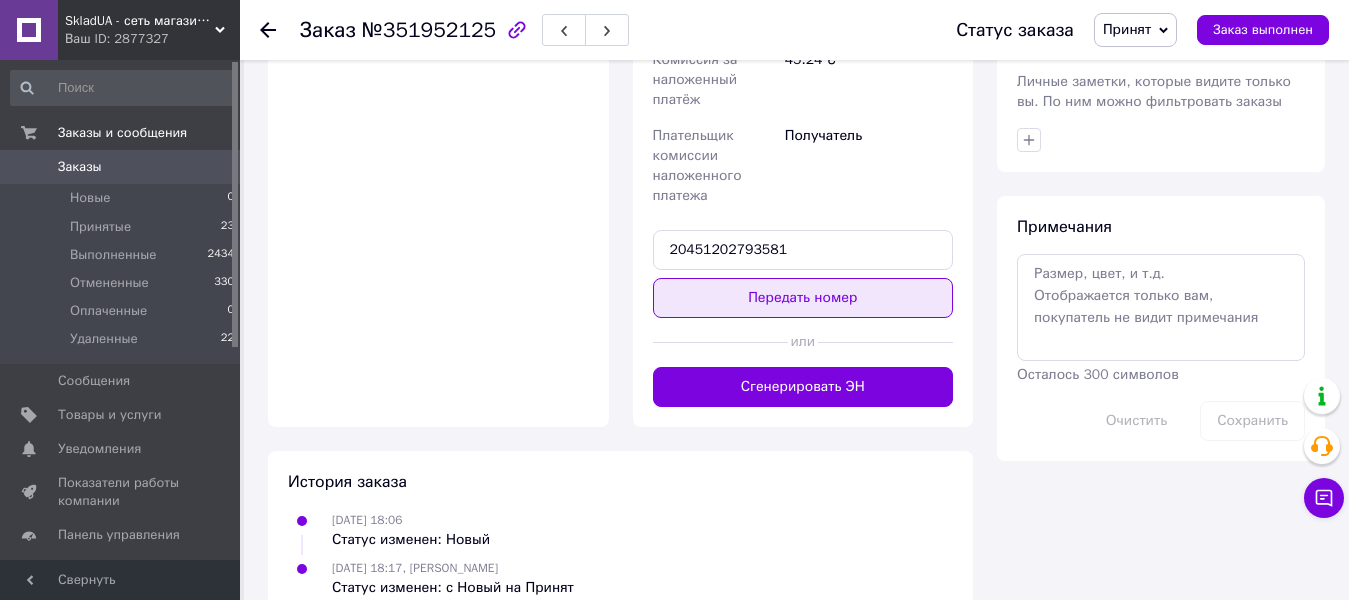 click on "Передать номер" at bounding box center [803, 298] 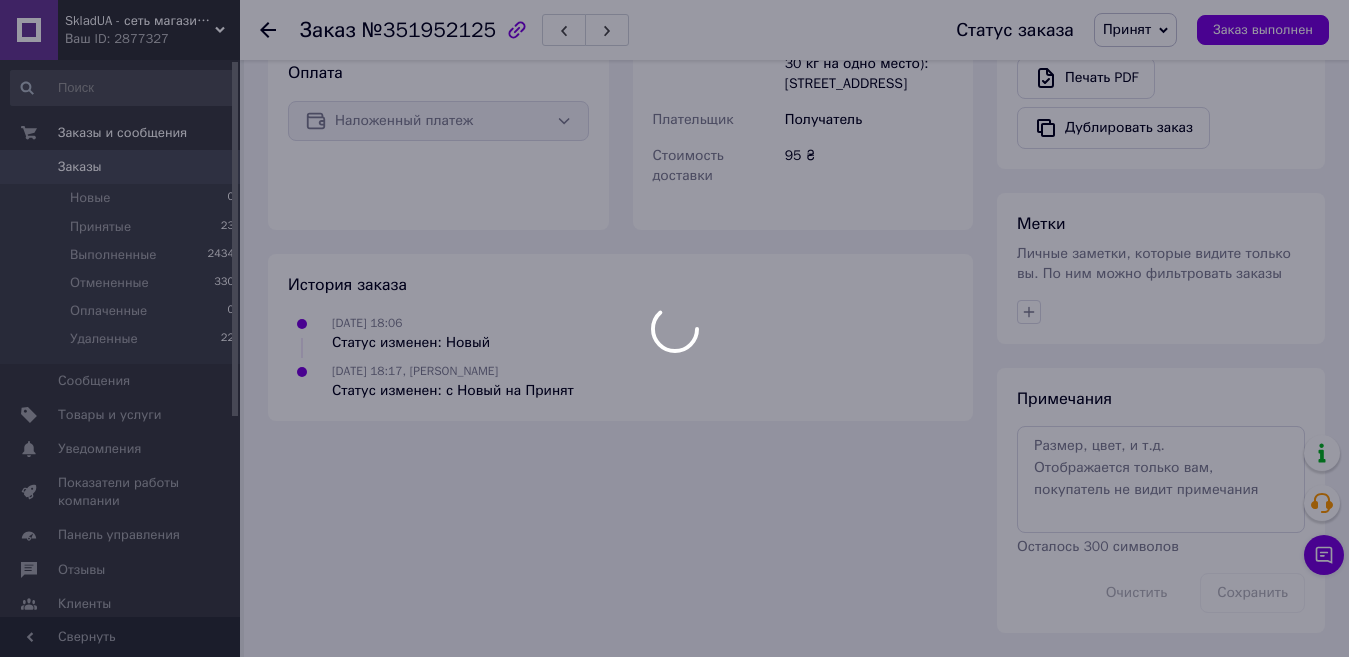 scroll, scrollTop: 708, scrollLeft: 0, axis: vertical 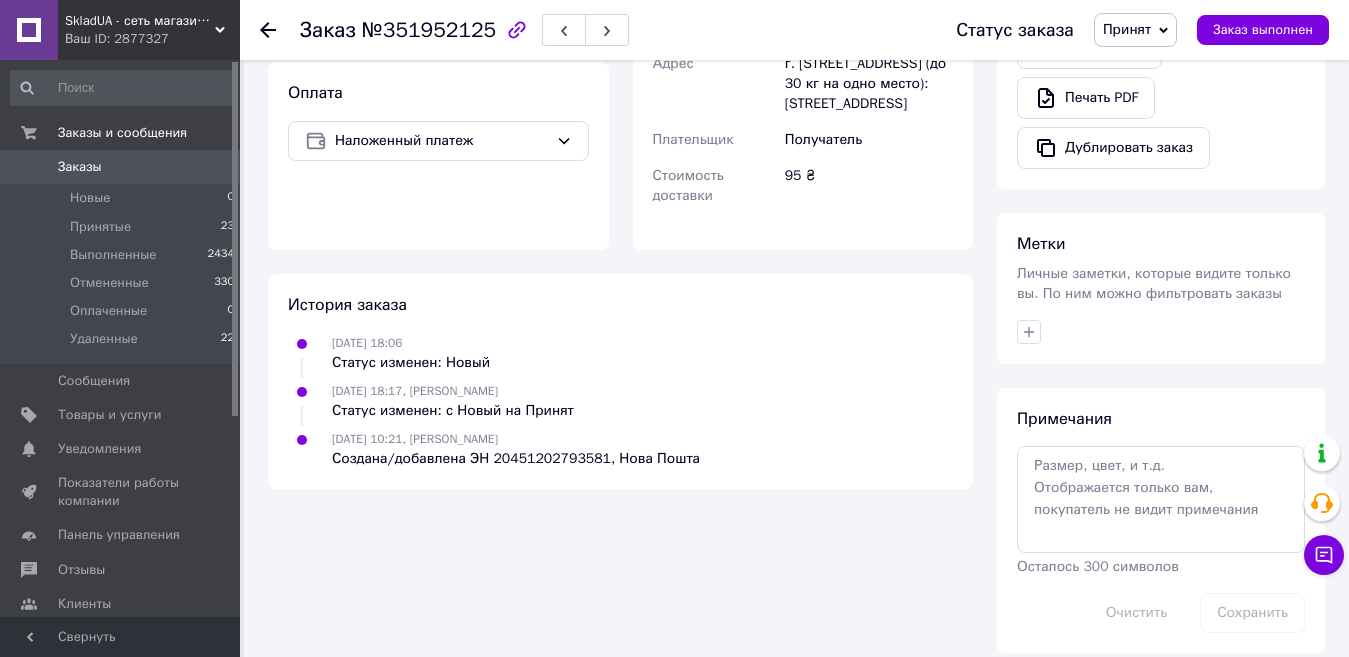 click on "Заказы" at bounding box center [121, 167] 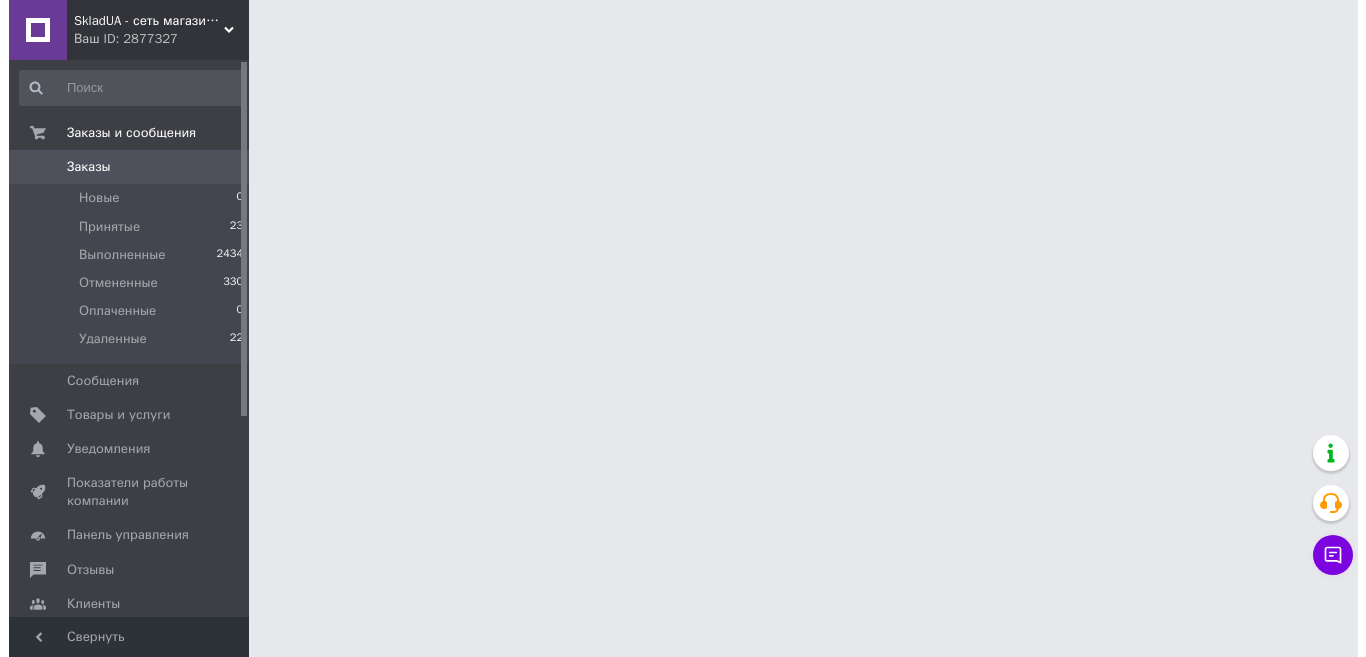 scroll, scrollTop: 0, scrollLeft: 0, axis: both 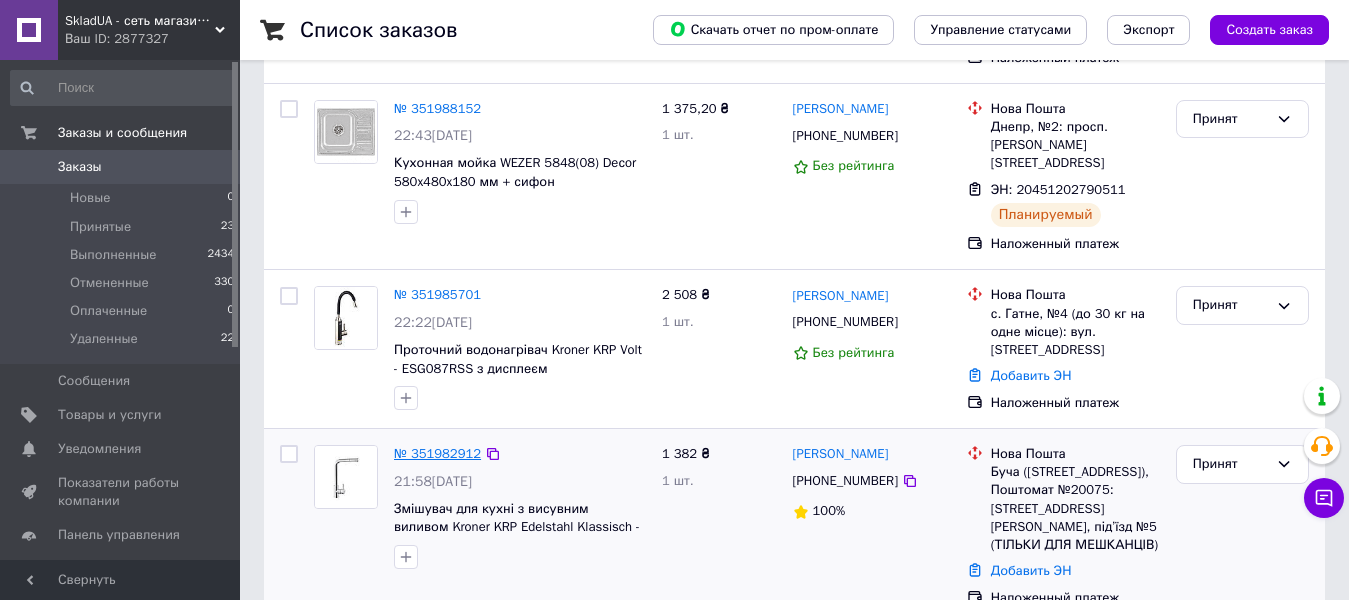 click on "№ 351982912" at bounding box center [437, 453] 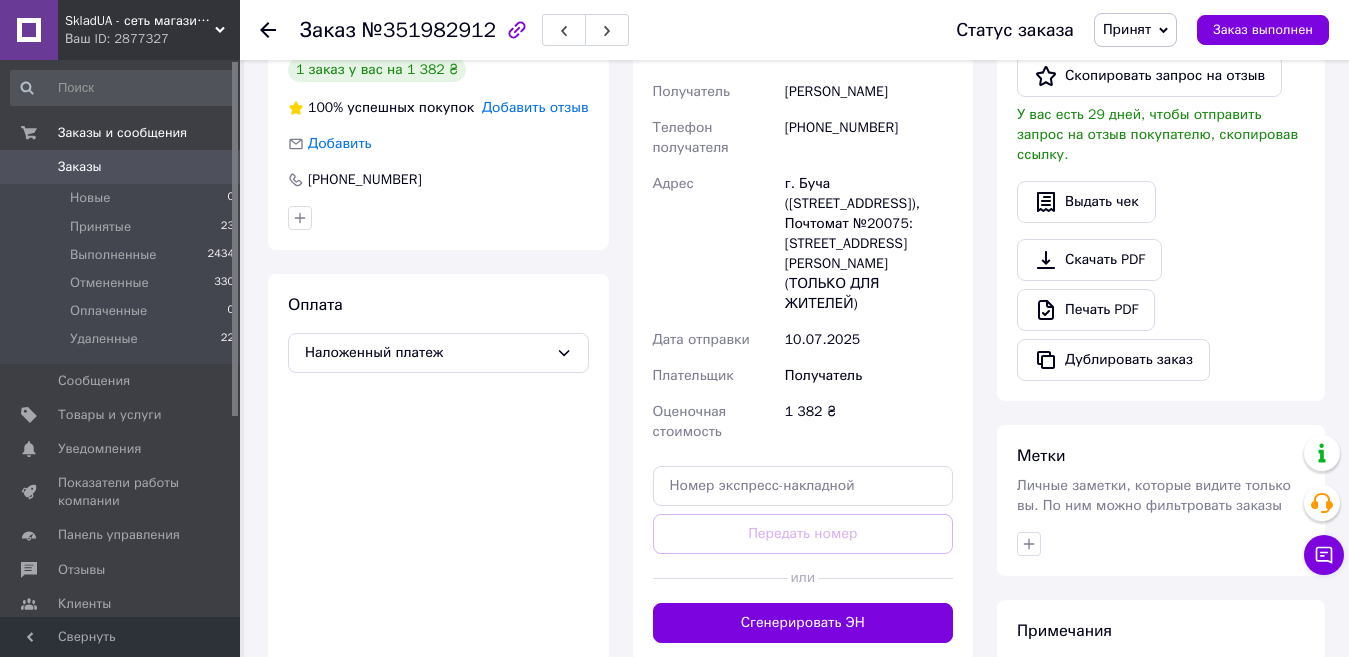 scroll, scrollTop: 500, scrollLeft: 0, axis: vertical 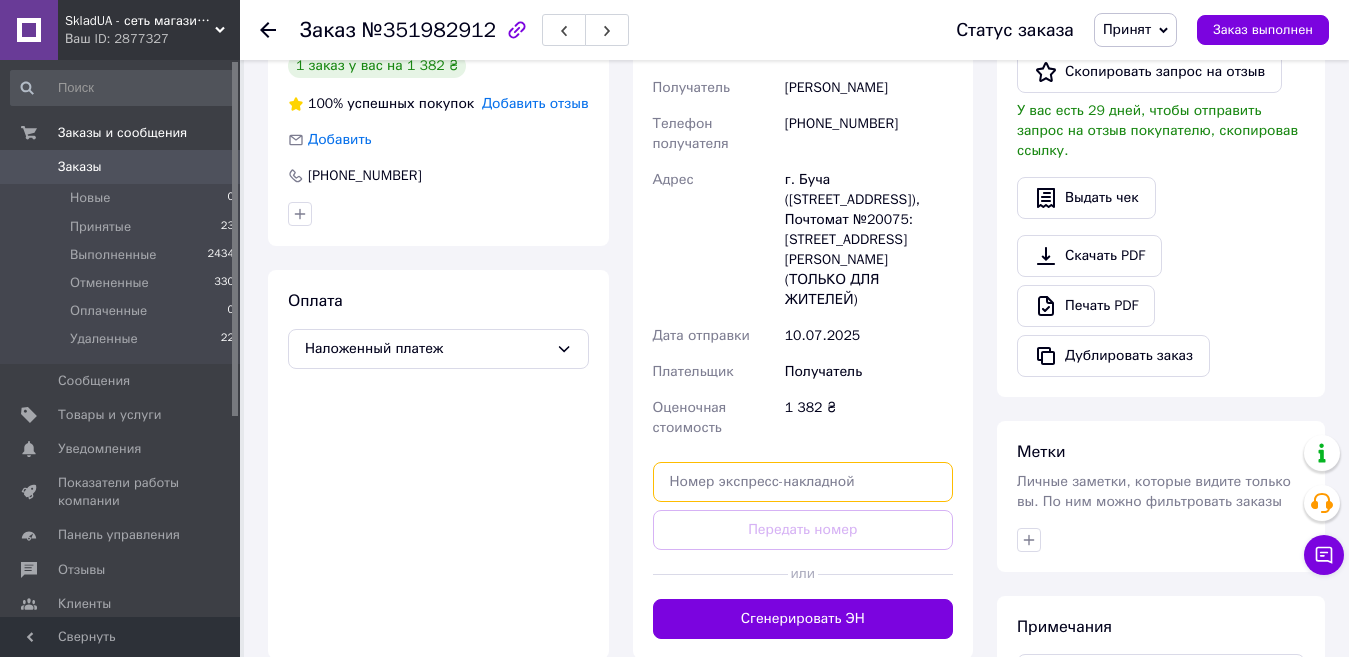 paste on "20451202797006" 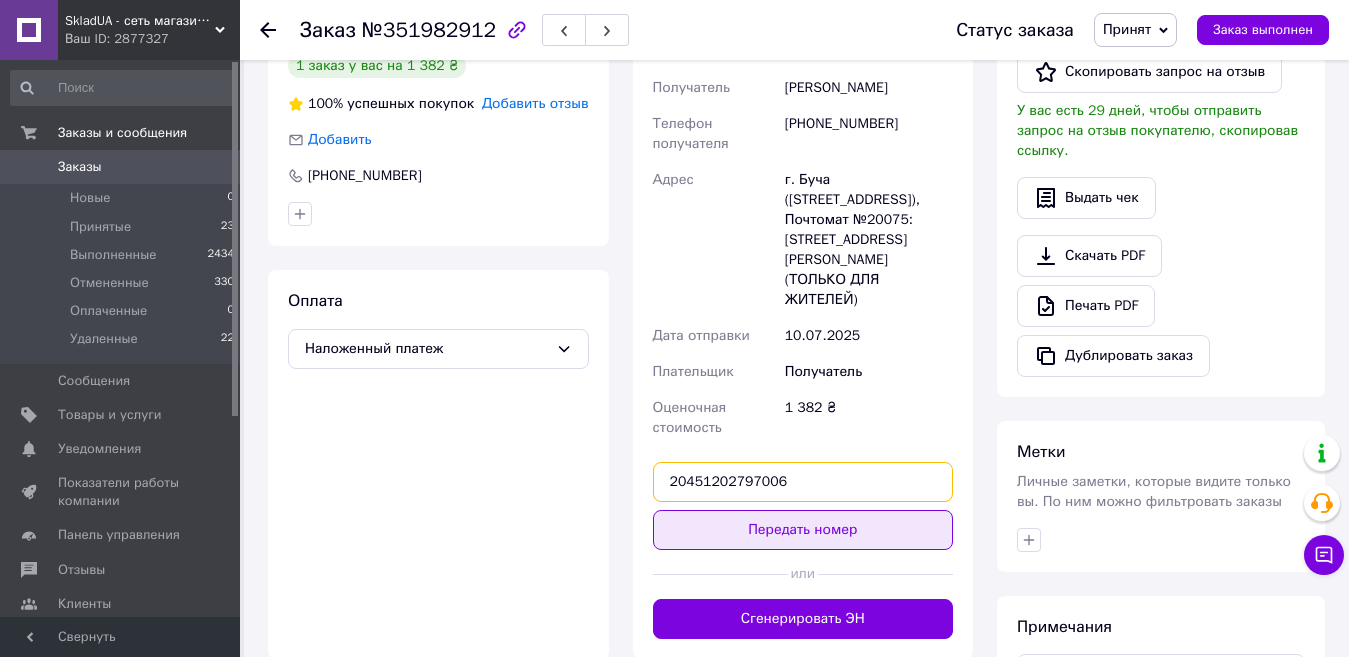 type on "20451202797006" 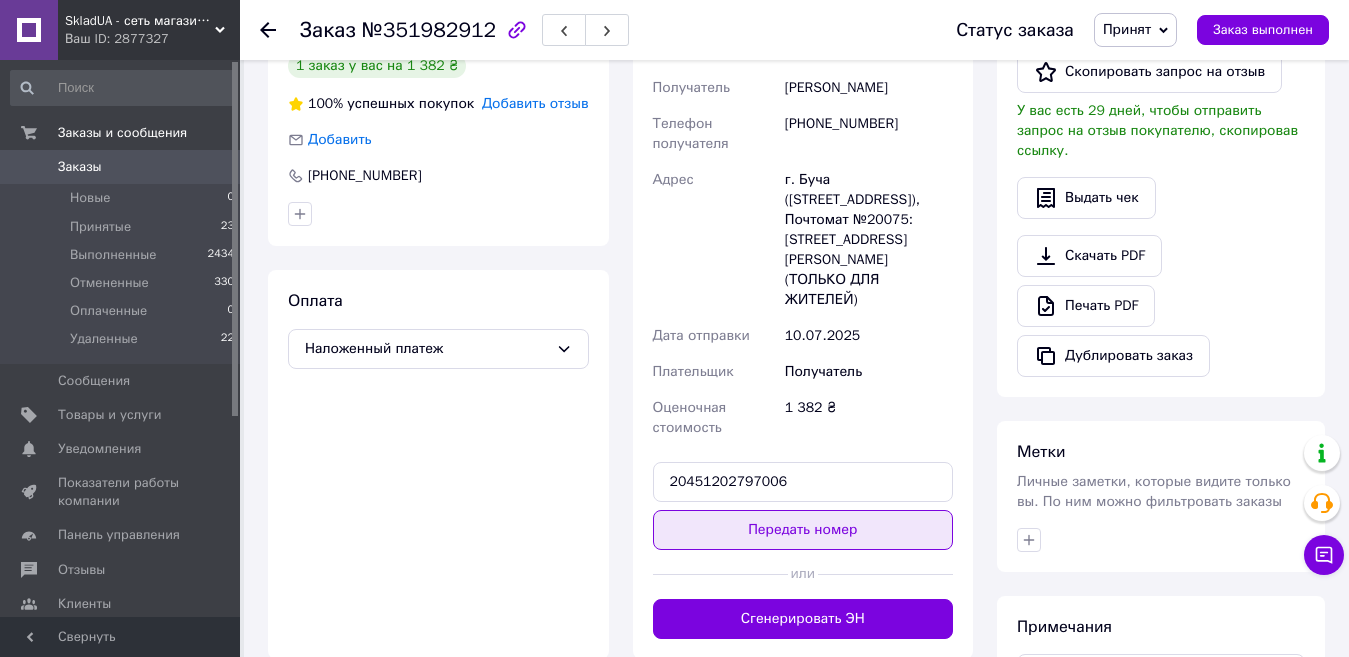 click on "Передать номер" at bounding box center (803, 530) 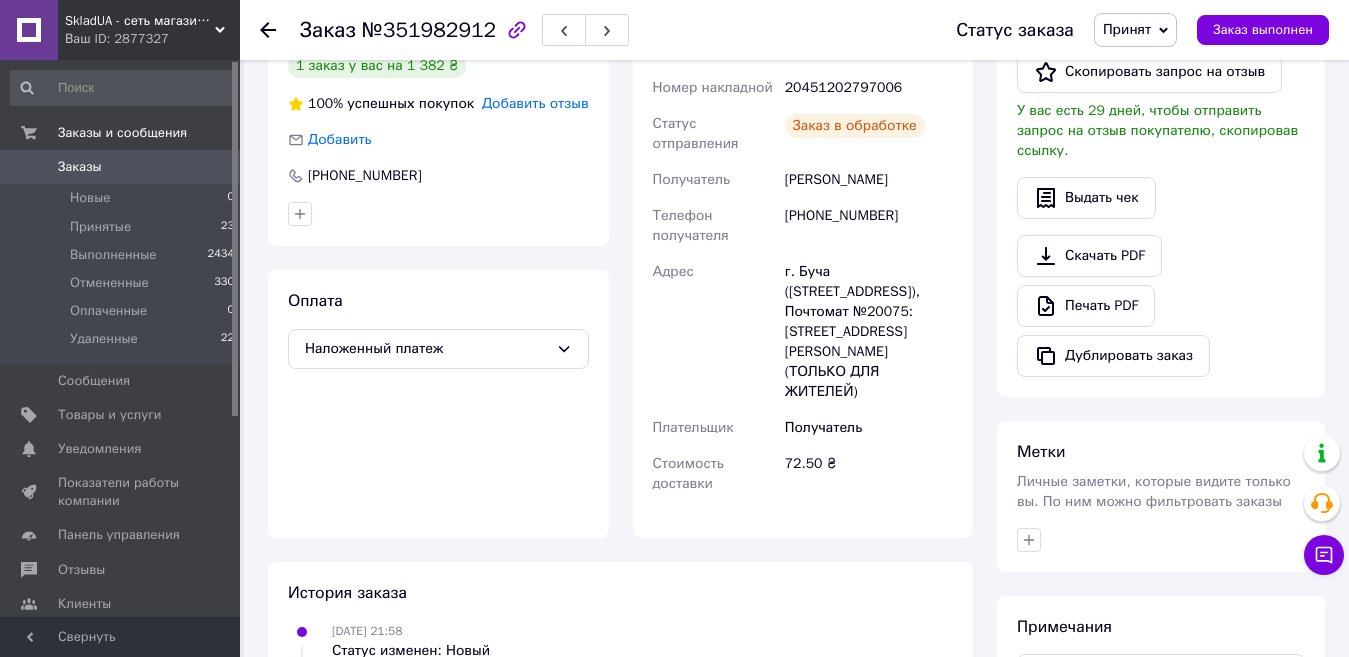 click on "0" at bounding box center [212, 167] 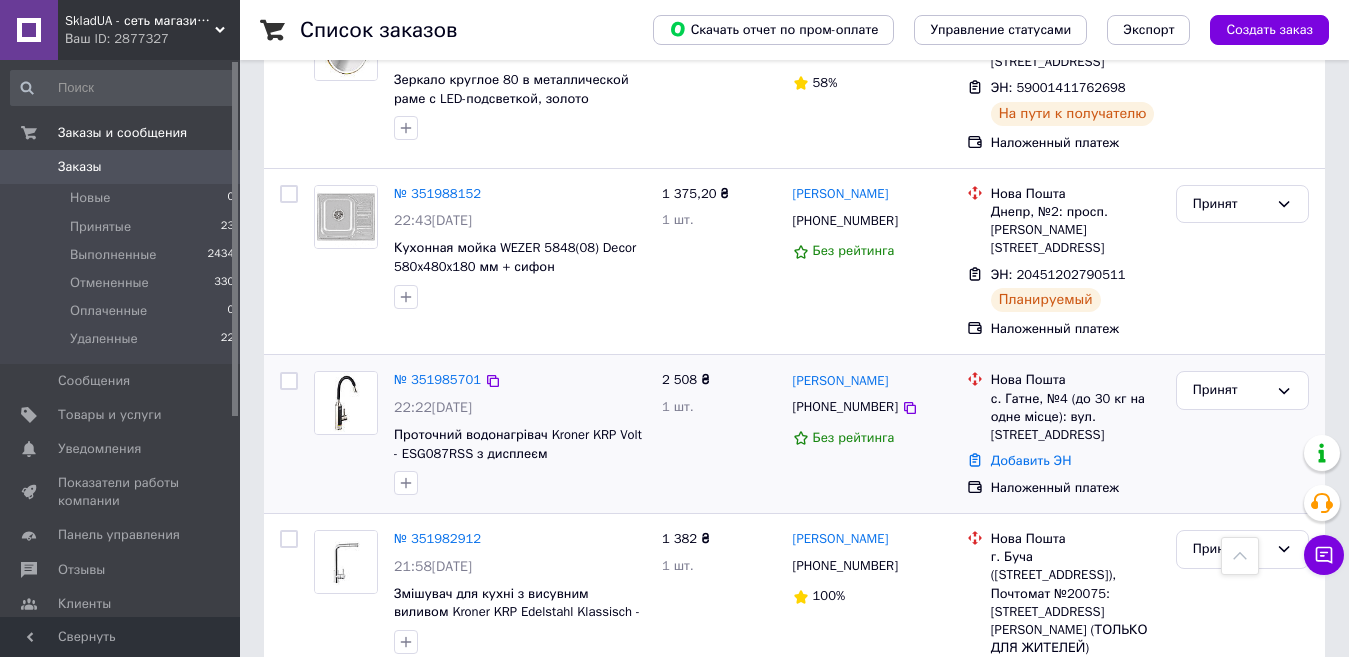 scroll, scrollTop: 0, scrollLeft: 0, axis: both 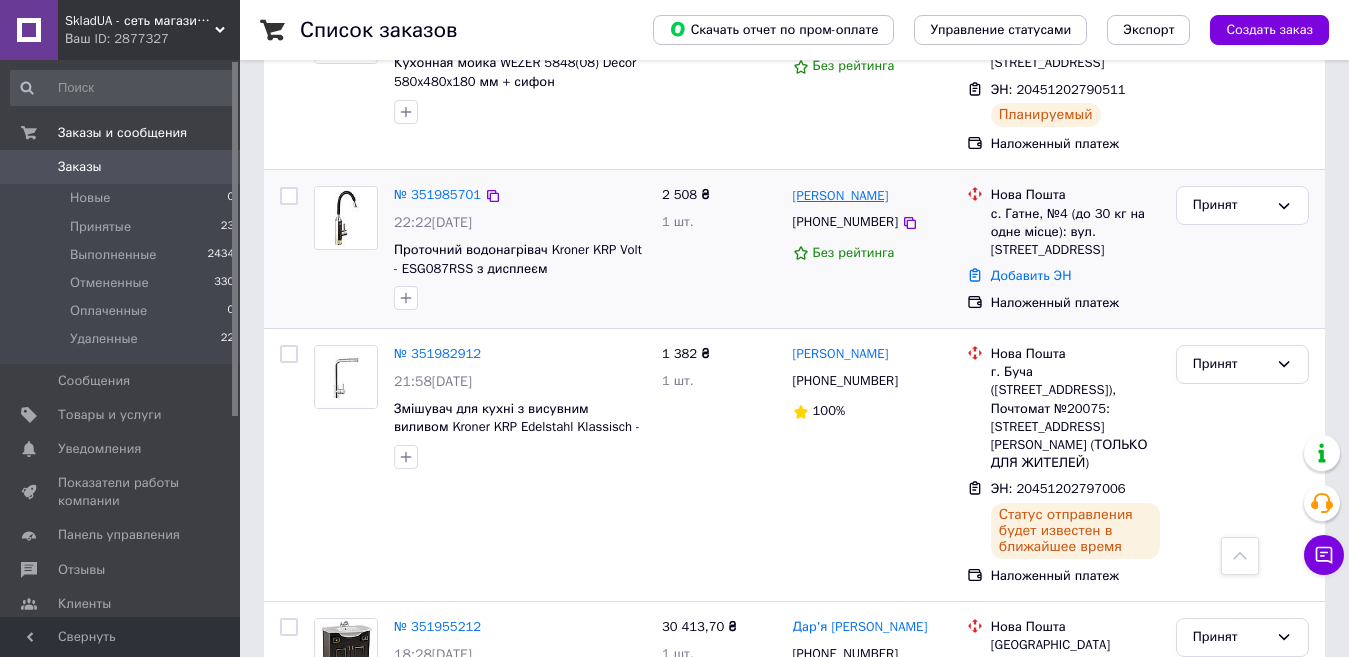 drag, startPoint x: 923, startPoint y: 182, endPoint x: 846, endPoint y: 182, distance: 77 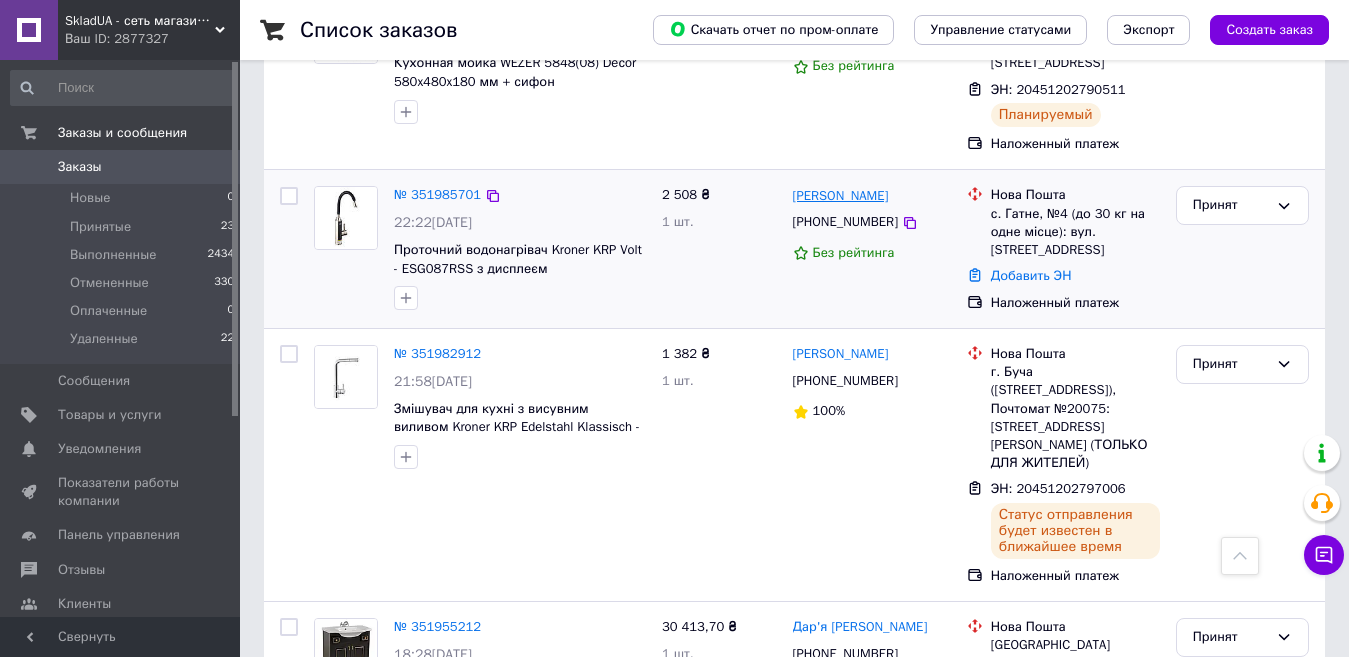 copy on "[PERSON_NAME]" 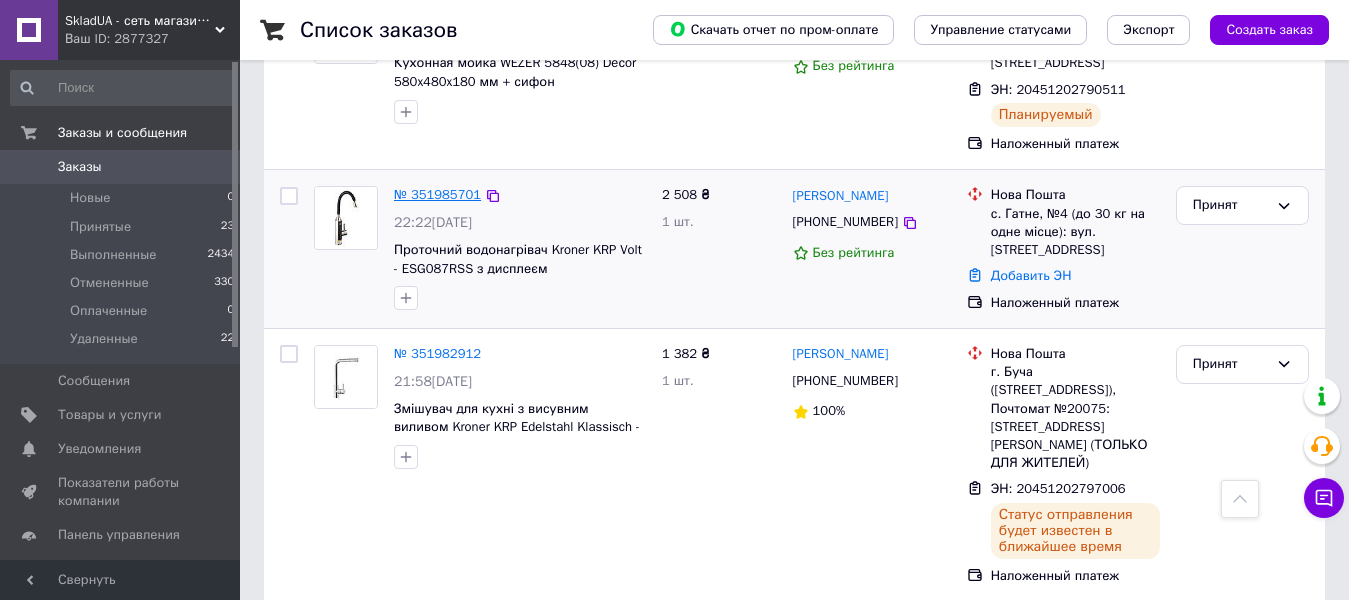 click on "№ 351985701" at bounding box center [437, 194] 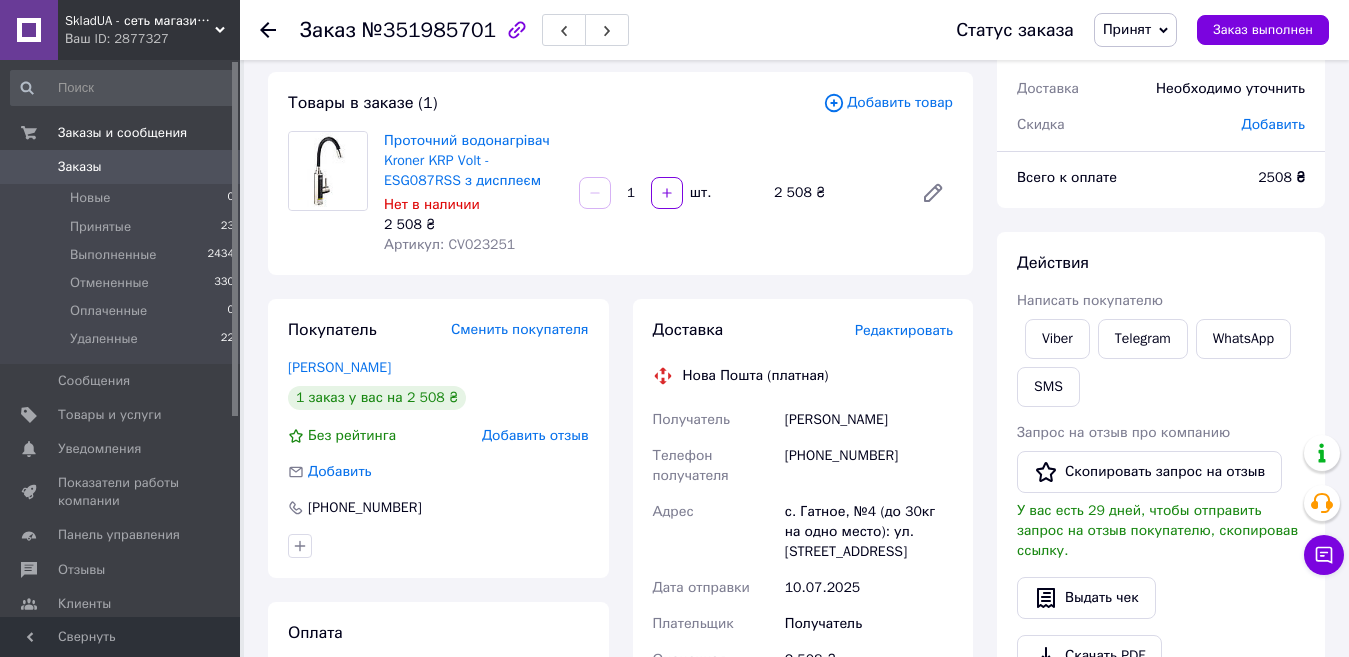 scroll, scrollTop: 500, scrollLeft: 0, axis: vertical 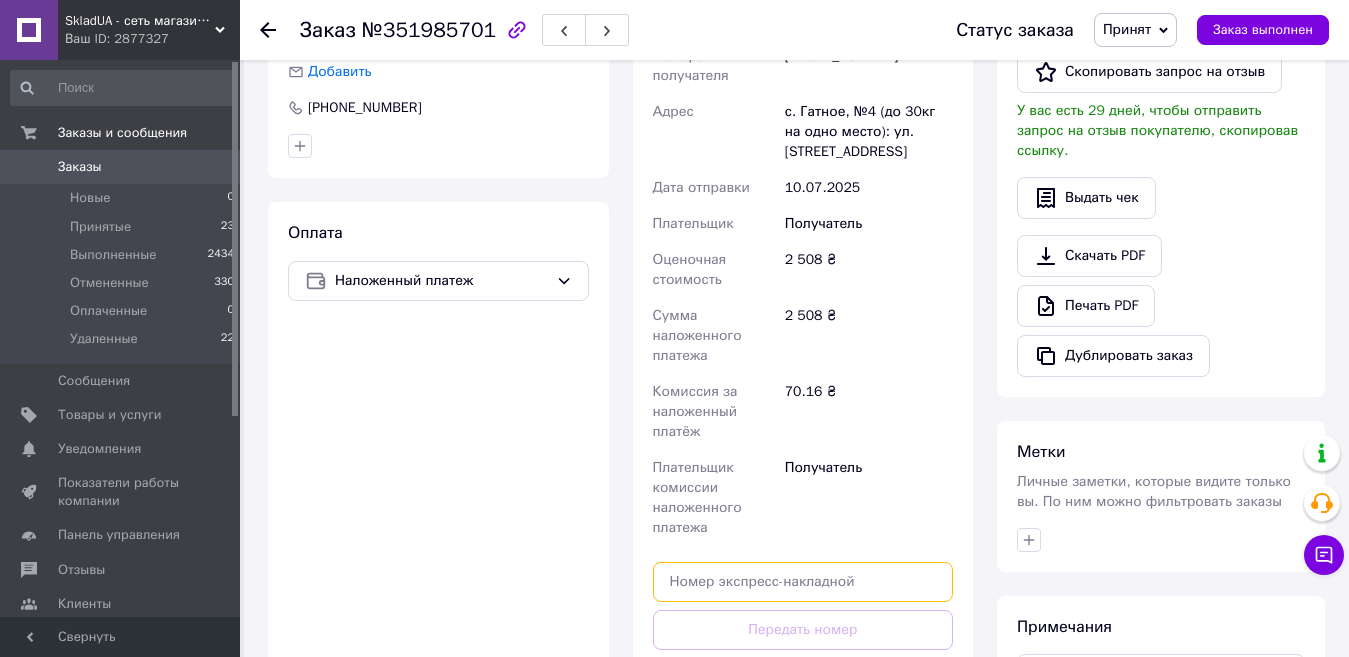 paste on "20451202805160" 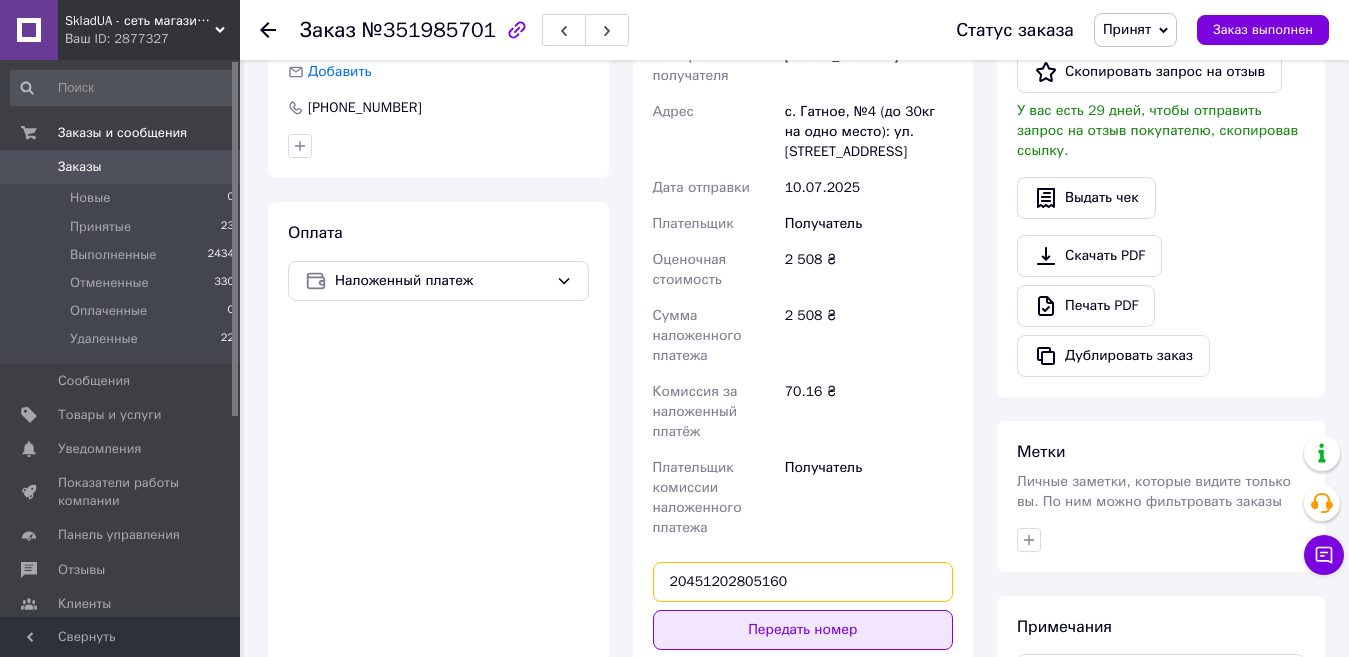 type on "20451202805160" 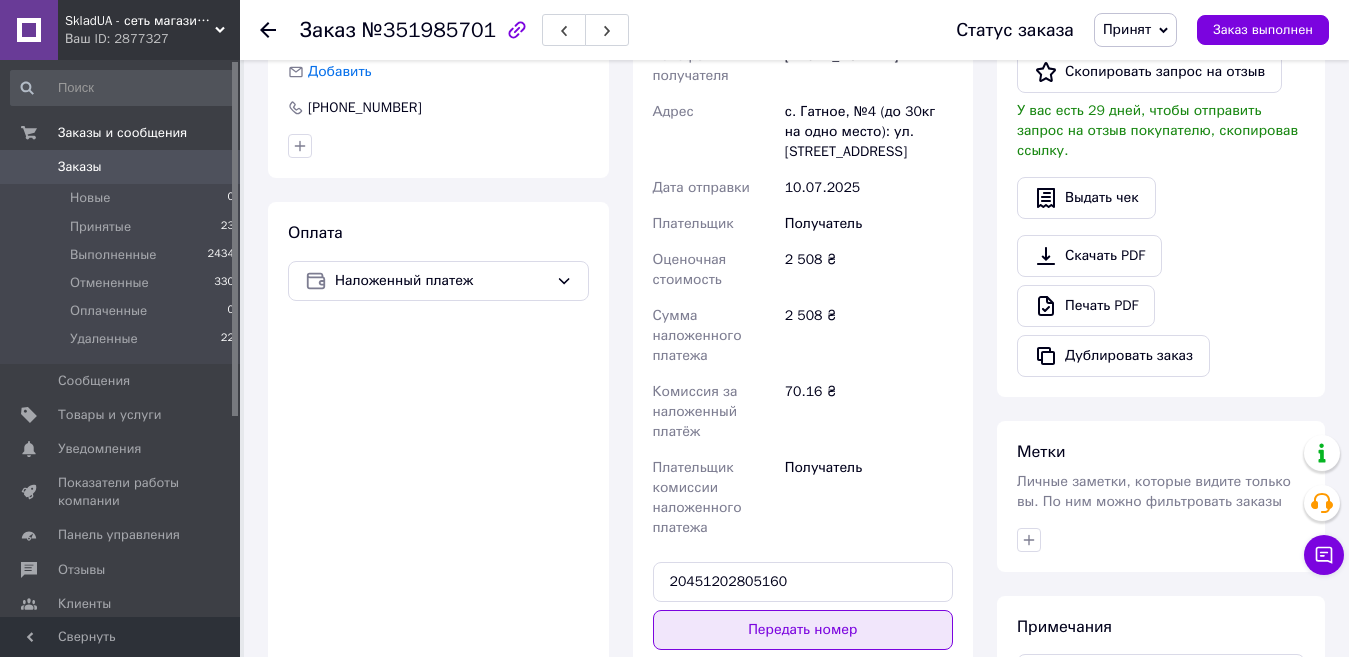 click on "Передать номер" at bounding box center [803, 630] 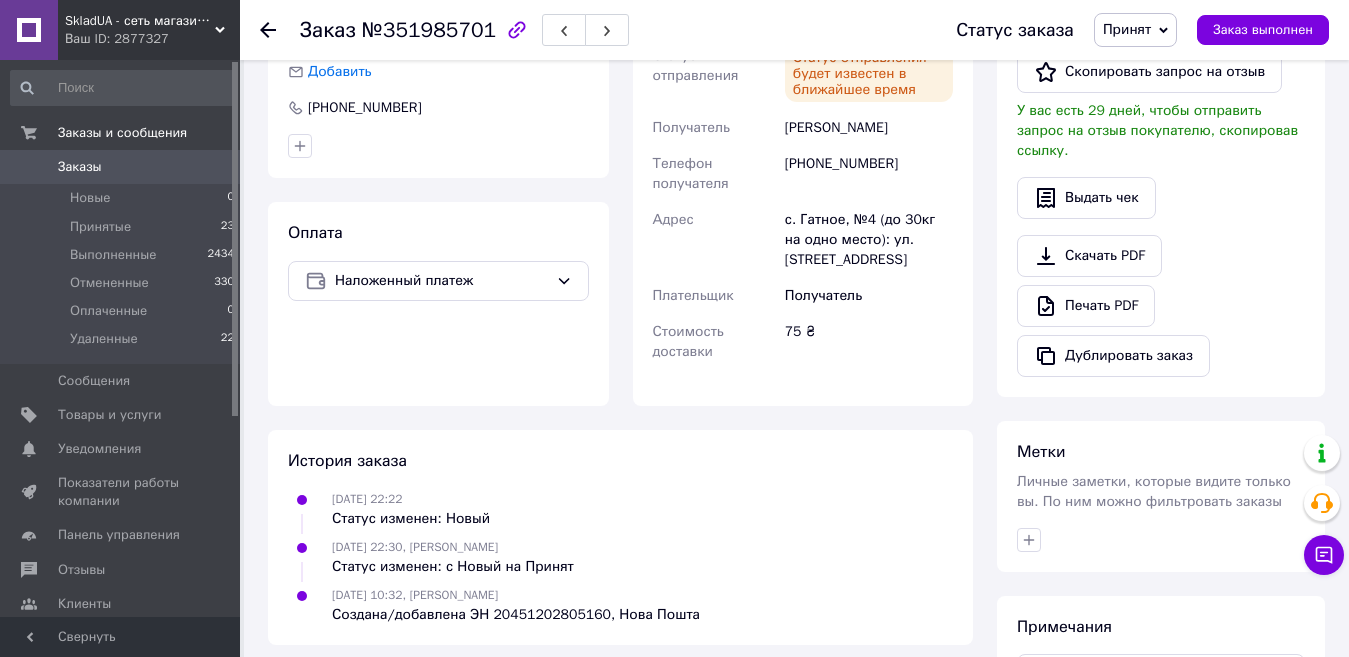 click on "Заказы" at bounding box center (121, 167) 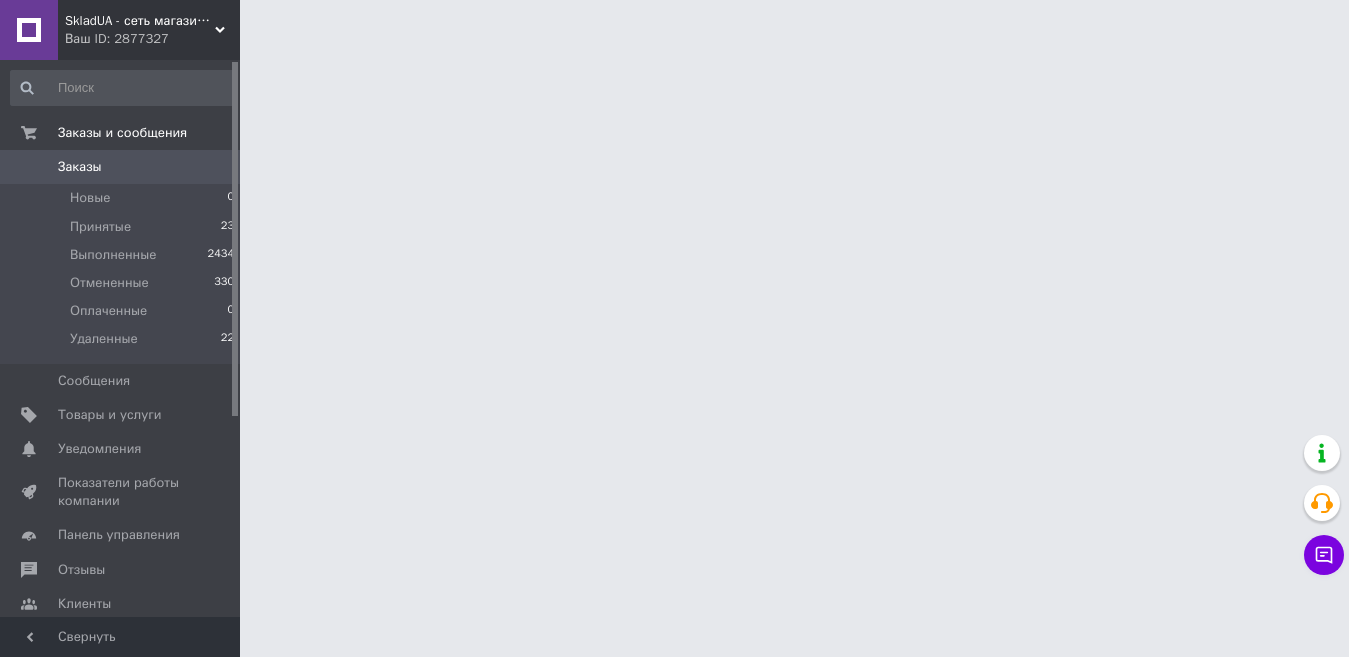scroll, scrollTop: 0, scrollLeft: 0, axis: both 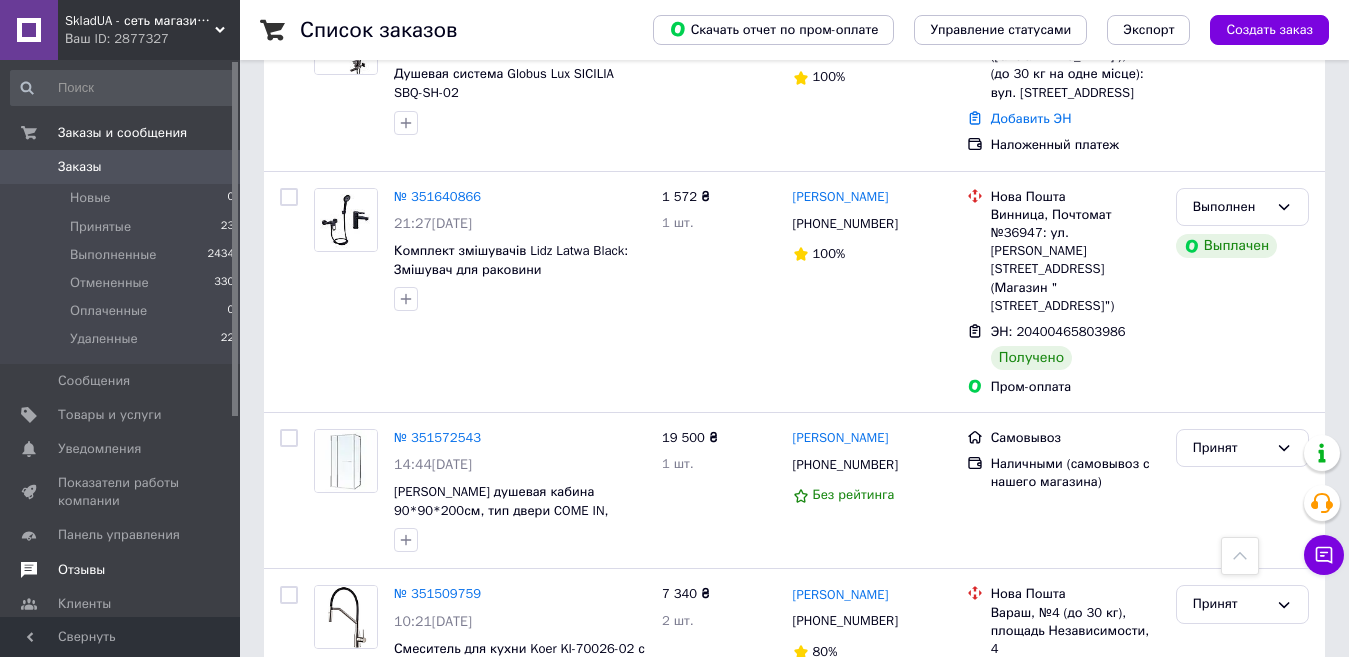 click on "Отзывы" at bounding box center [121, 570] 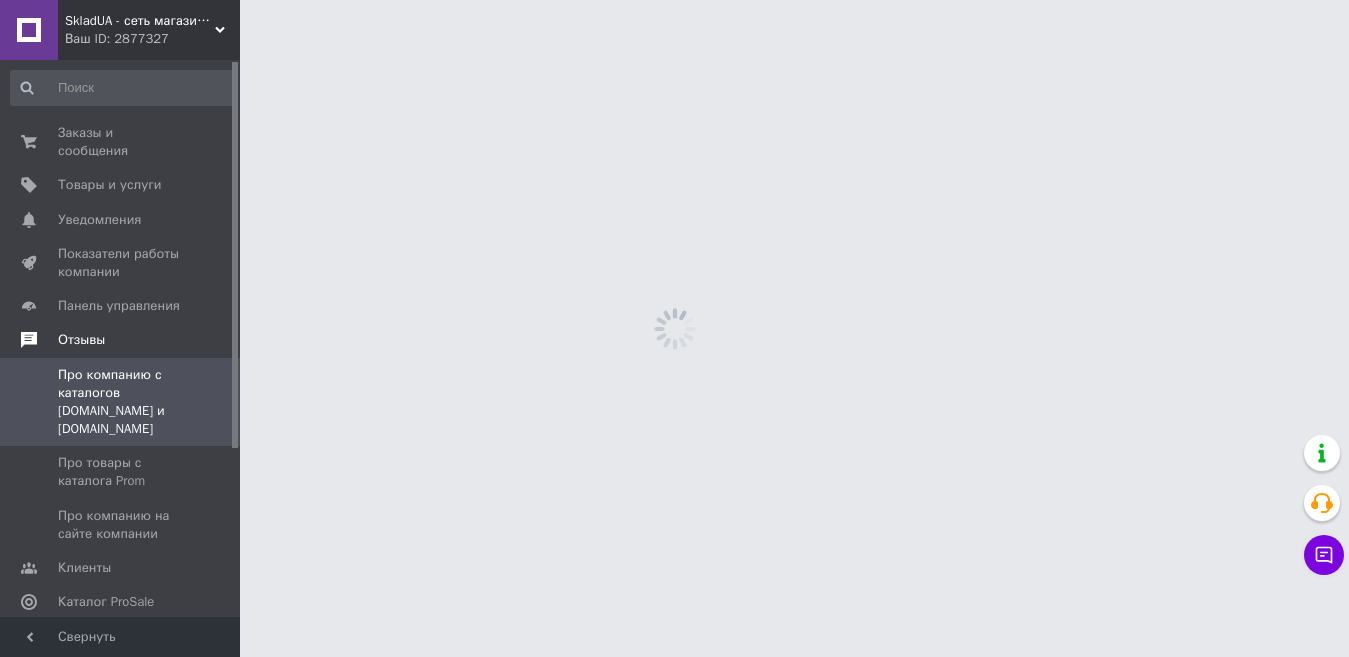 scroll, scrollTop: 0, scrollLeft: 0, axis: both 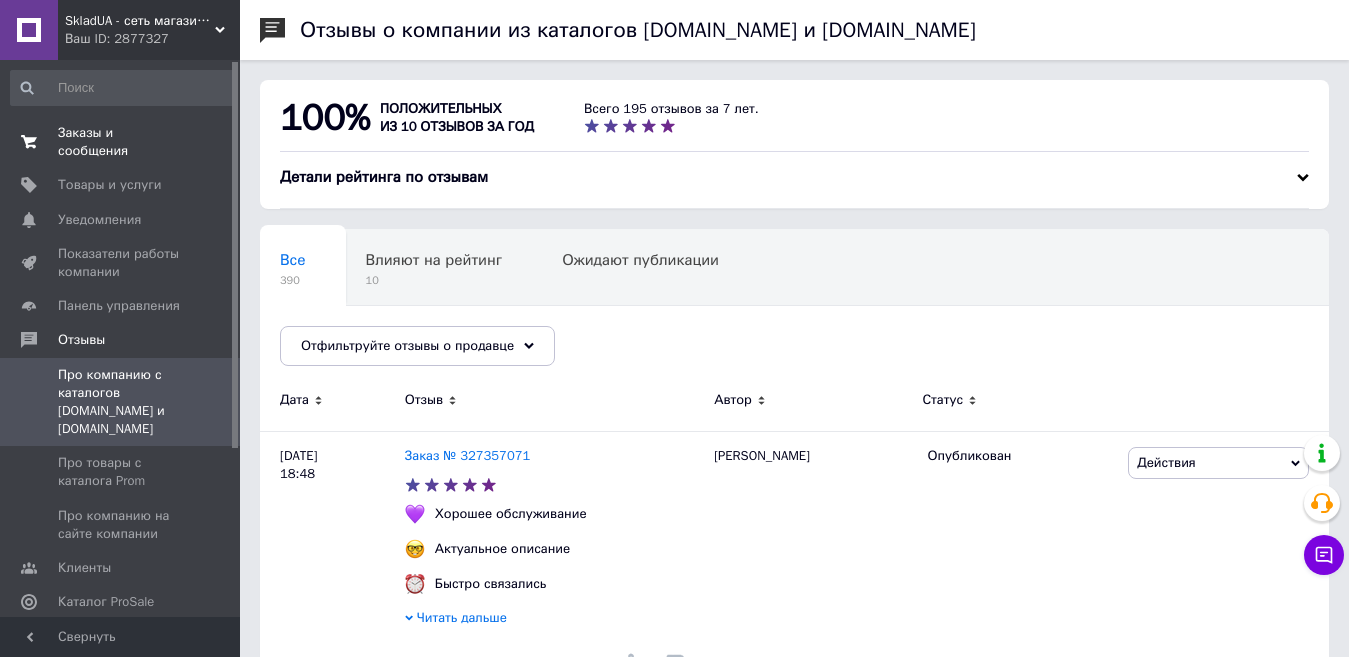click on "Заказы и сообщения" at bounding box center [121, 142] 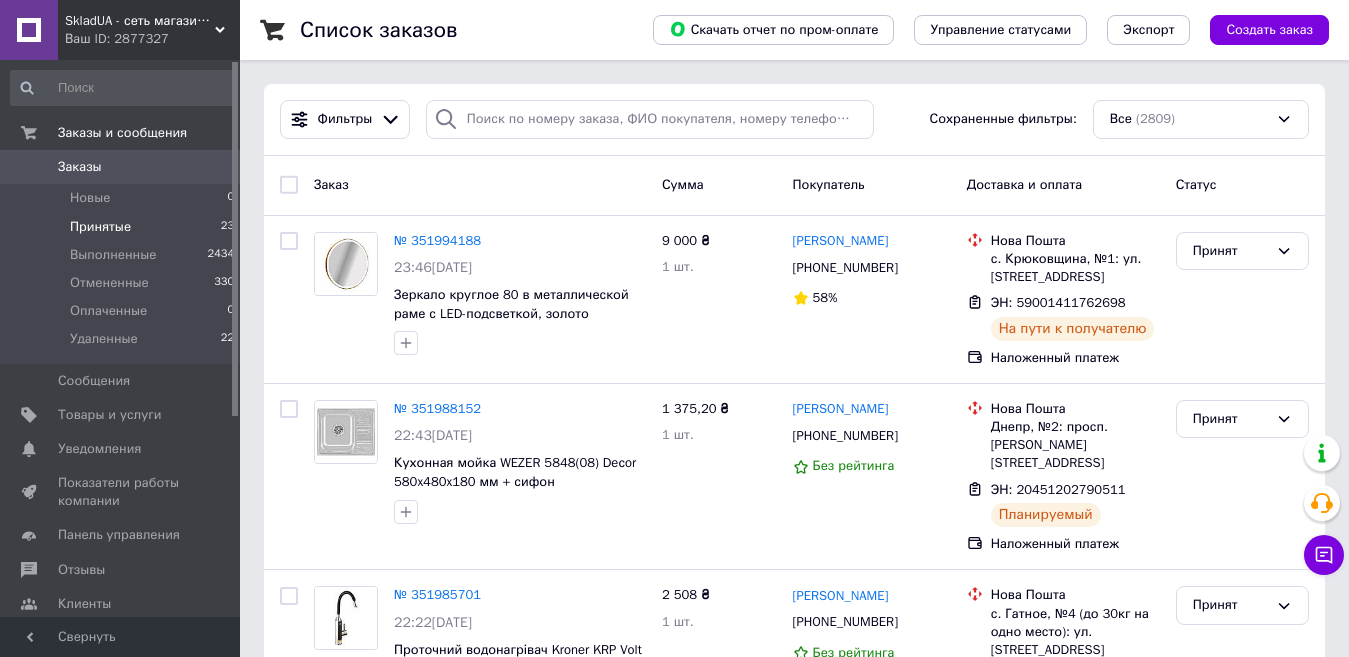 click on "Принятые 23" at bounding box center (123, 227) 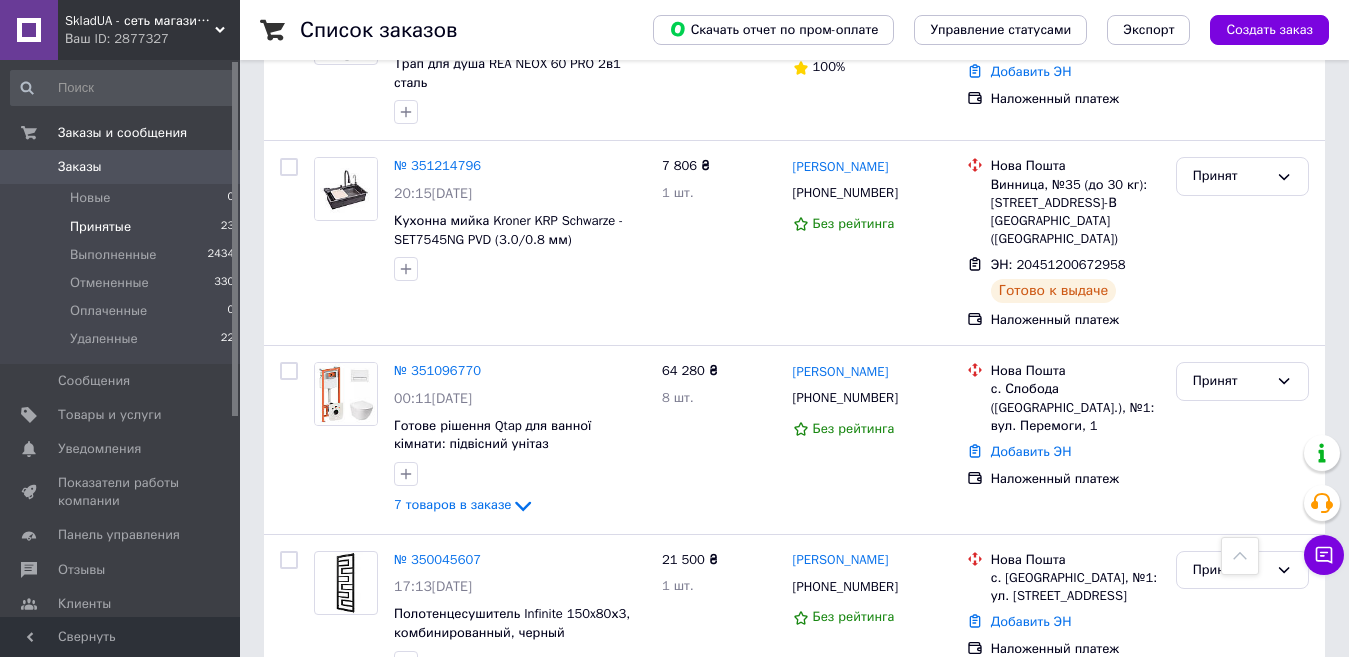 scroll, scrollTop: 3217, scrollLeft: 0, axis: vertical 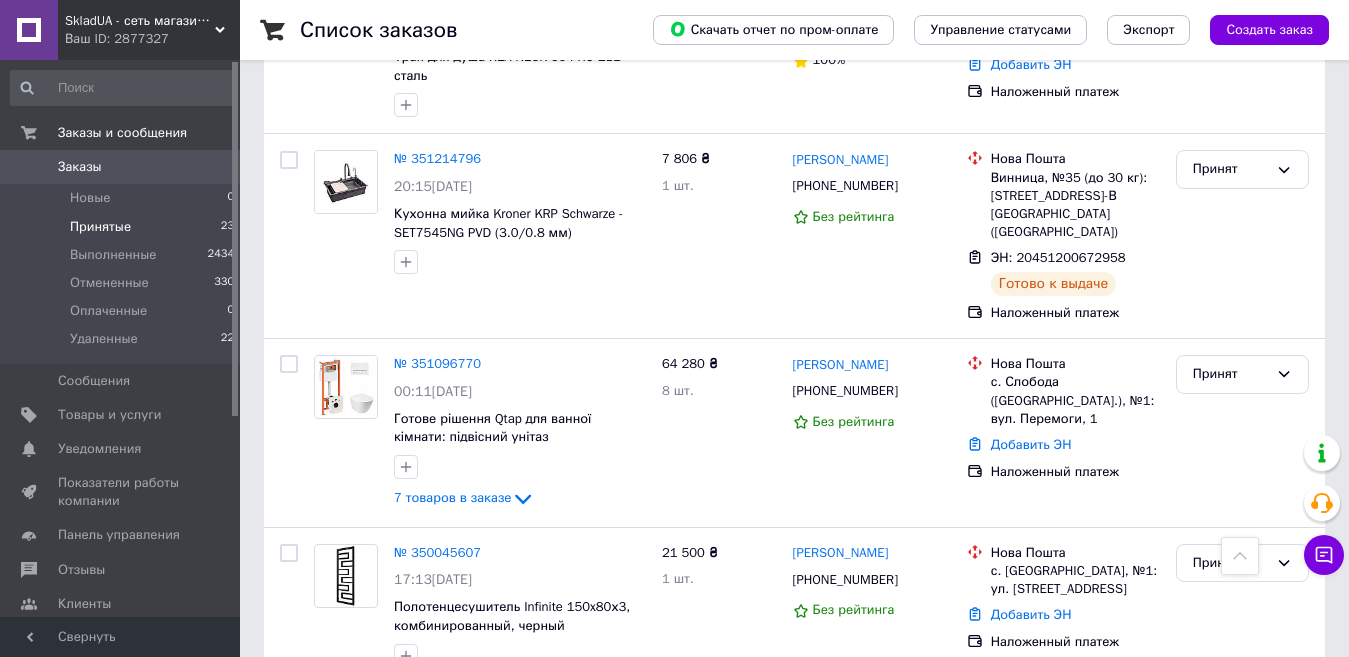 click on "0" at bounding box center [212, 167] 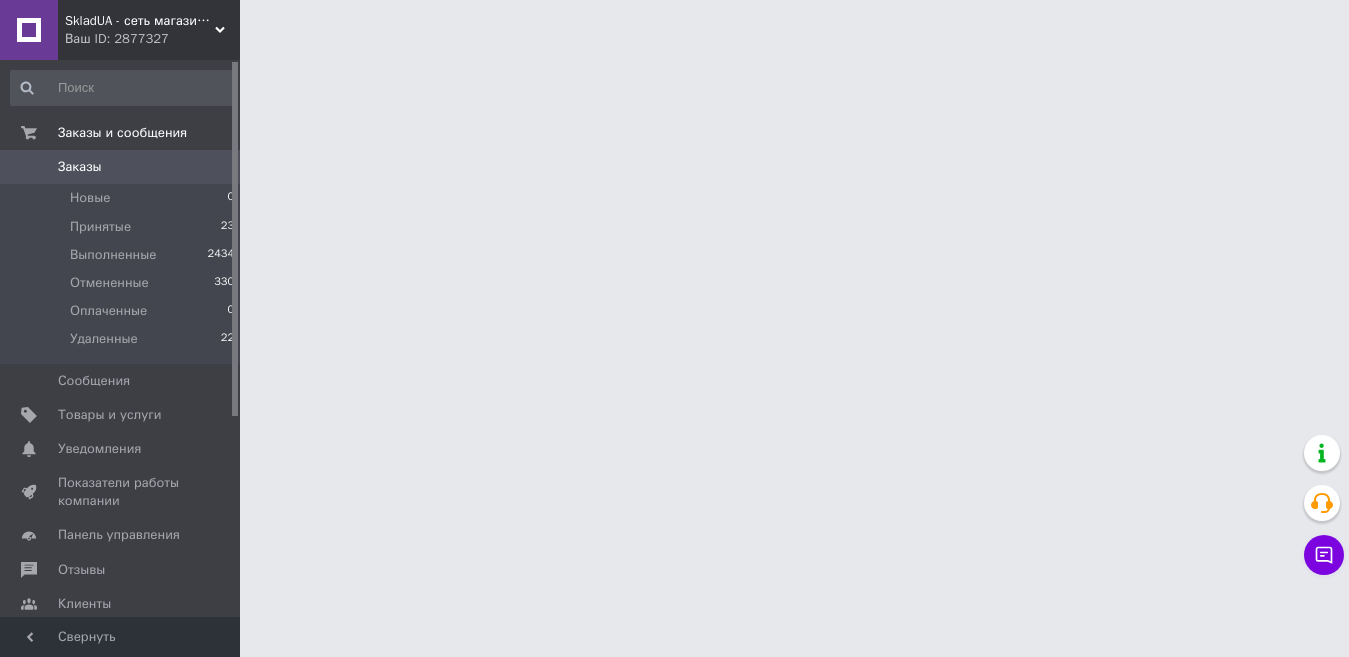 scroll, scrollTop: 0, scrollLeft: 0, axis: both 